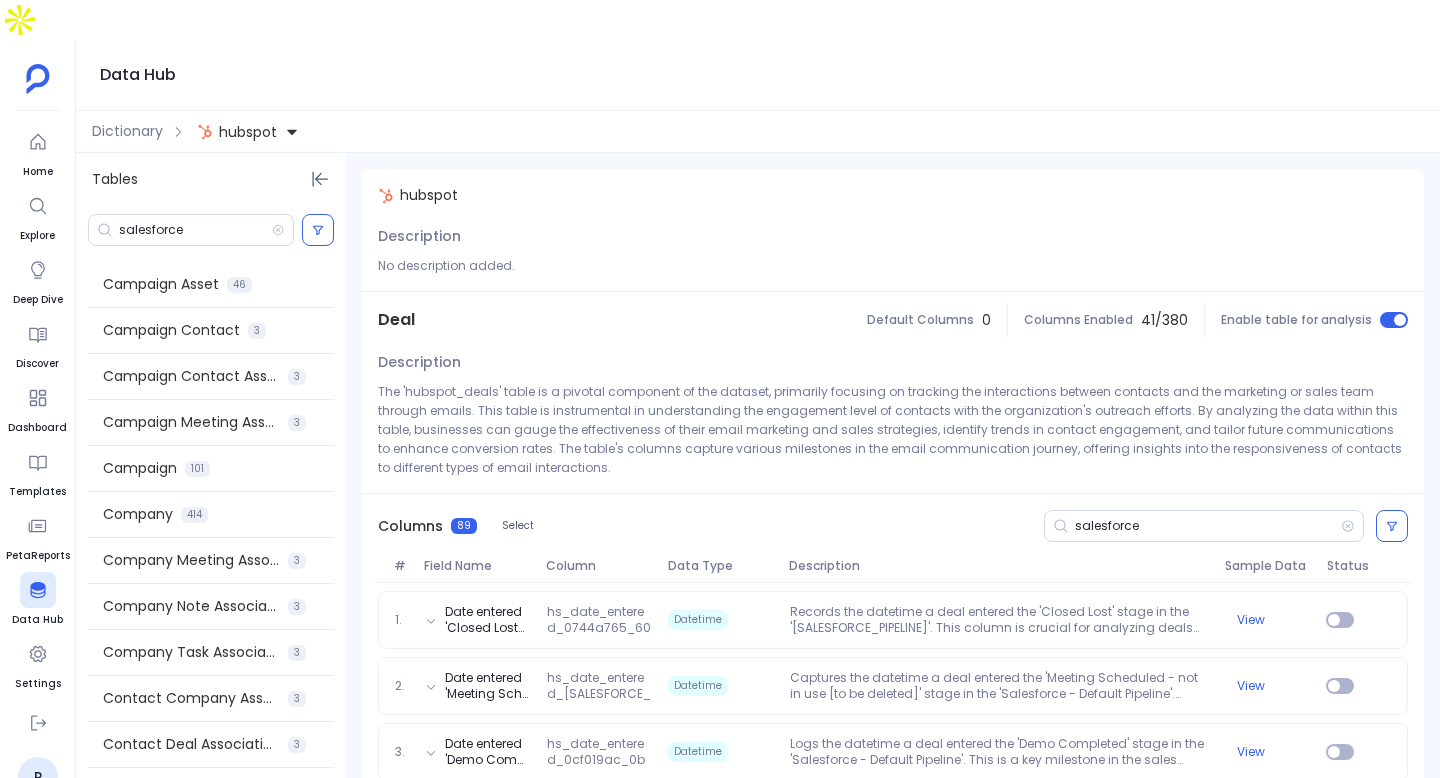 scroll, scrollTop: 0, scrollLeft: 0, axis: both 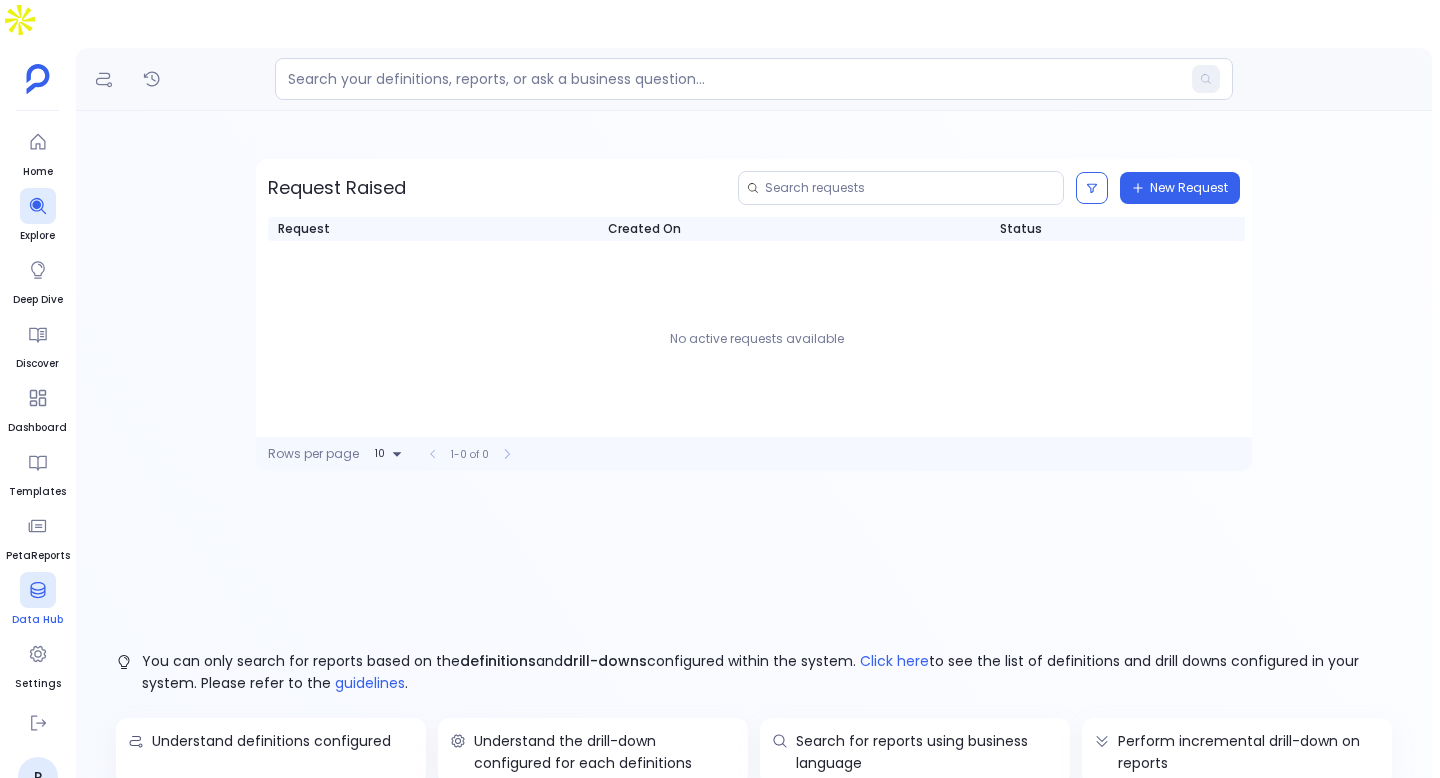 click at bounding box center [38, 590] 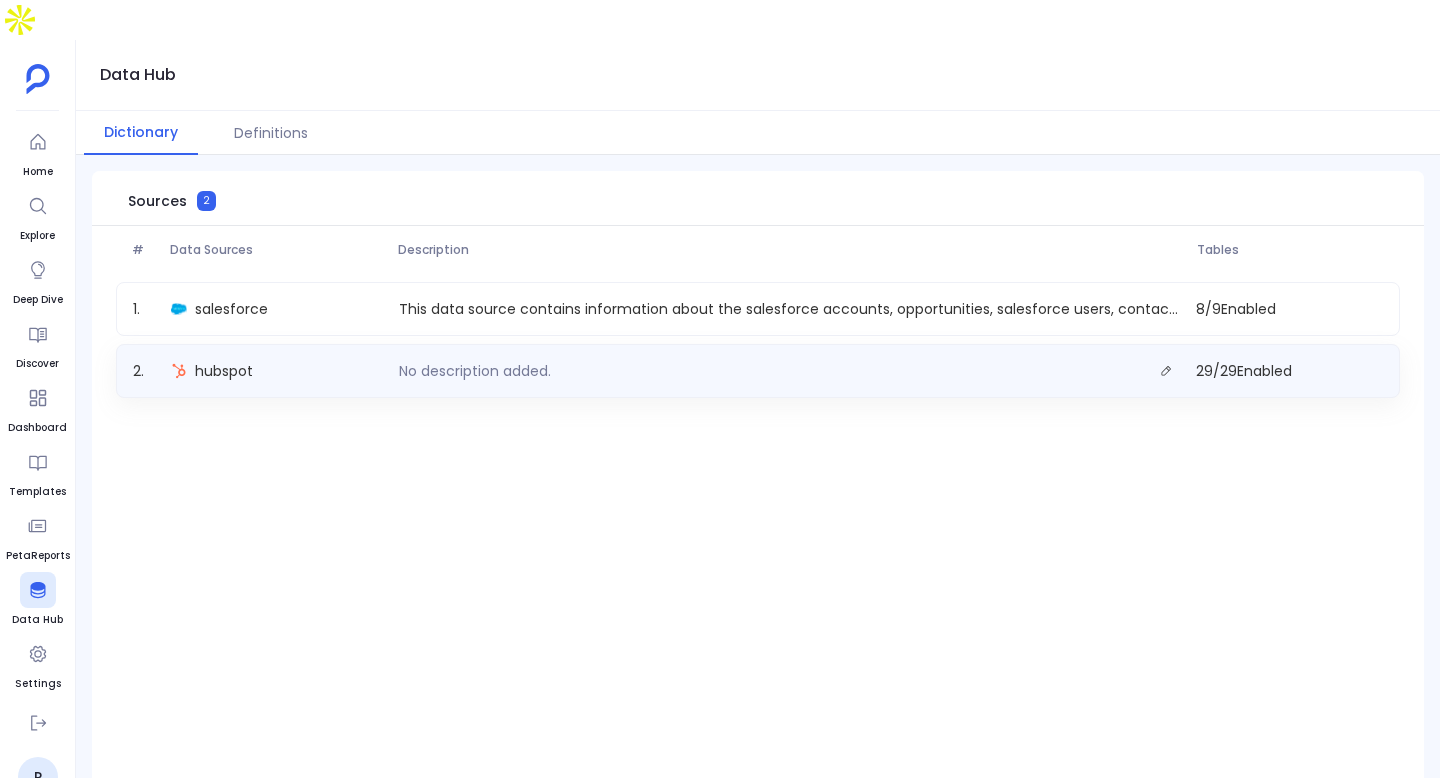 click on "No description added." at bounding box center (475, 371) 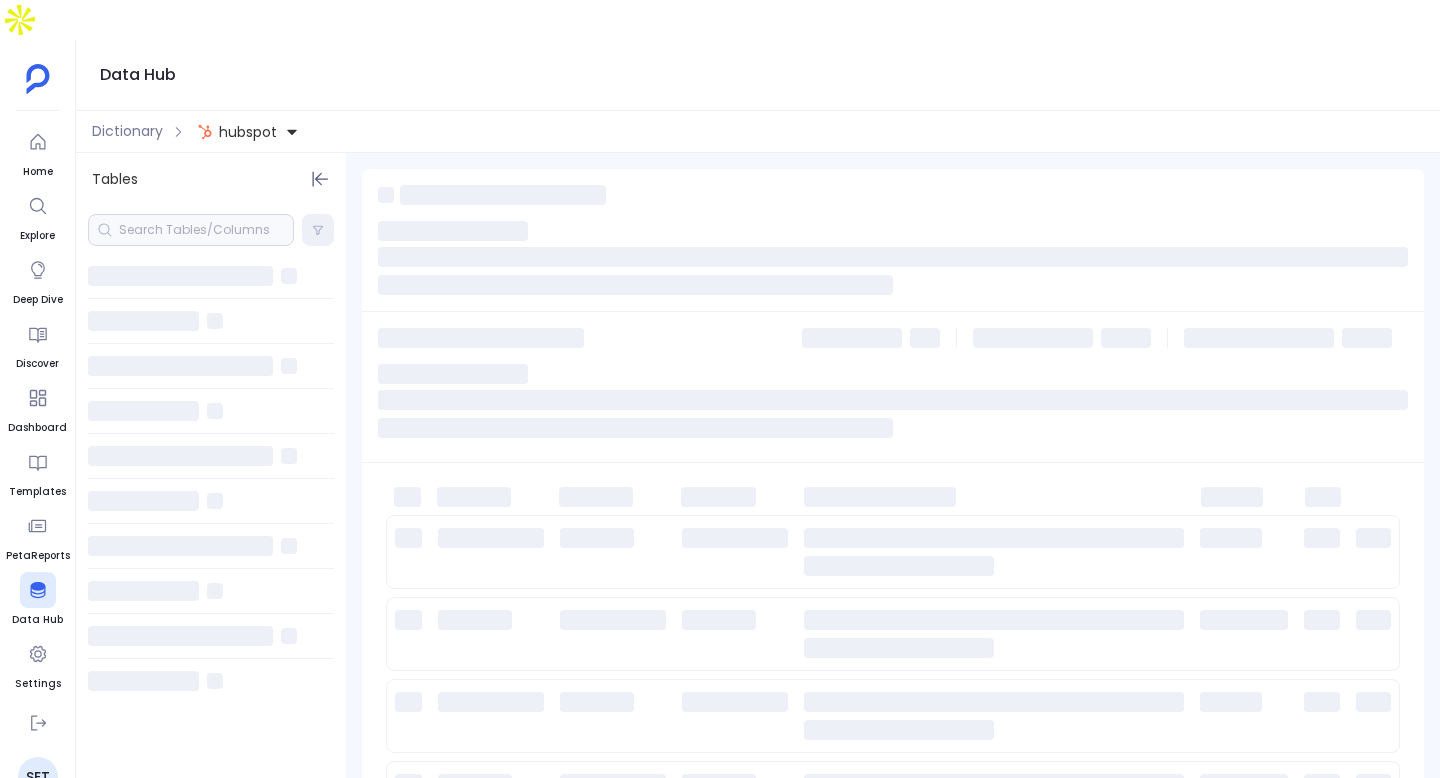 click at bounding box center [191, 230] 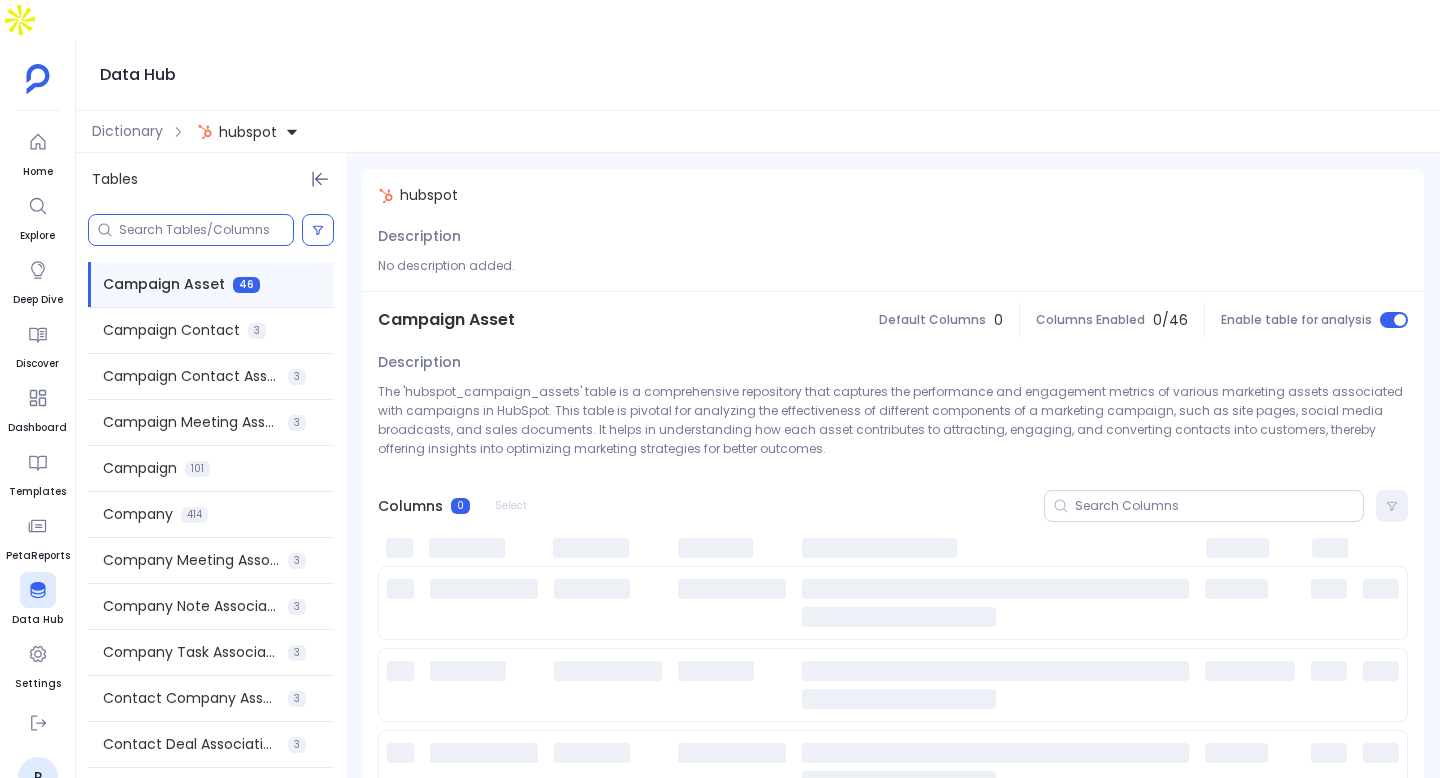 click at bounding box center [206, 230] 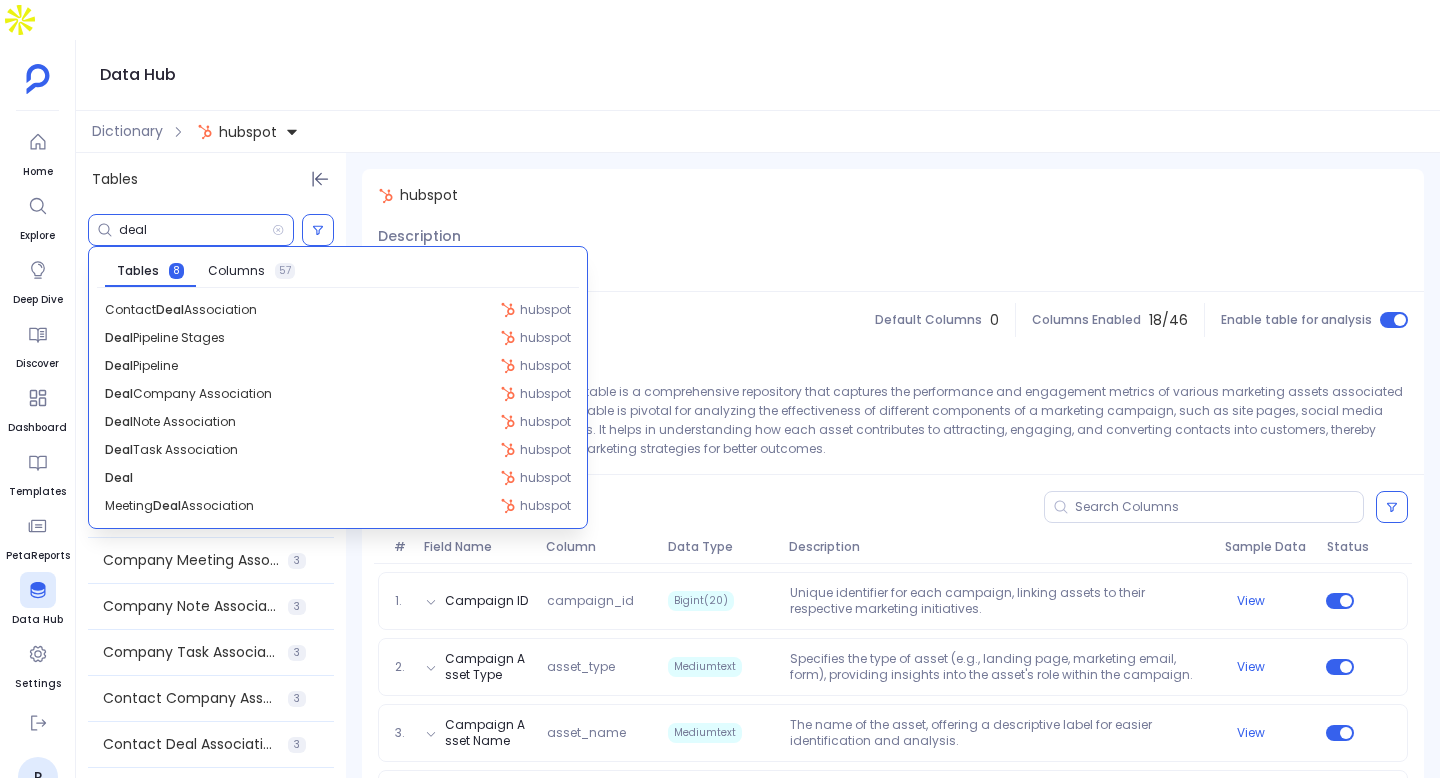 click on "deal" at bounding box center [195, 230] 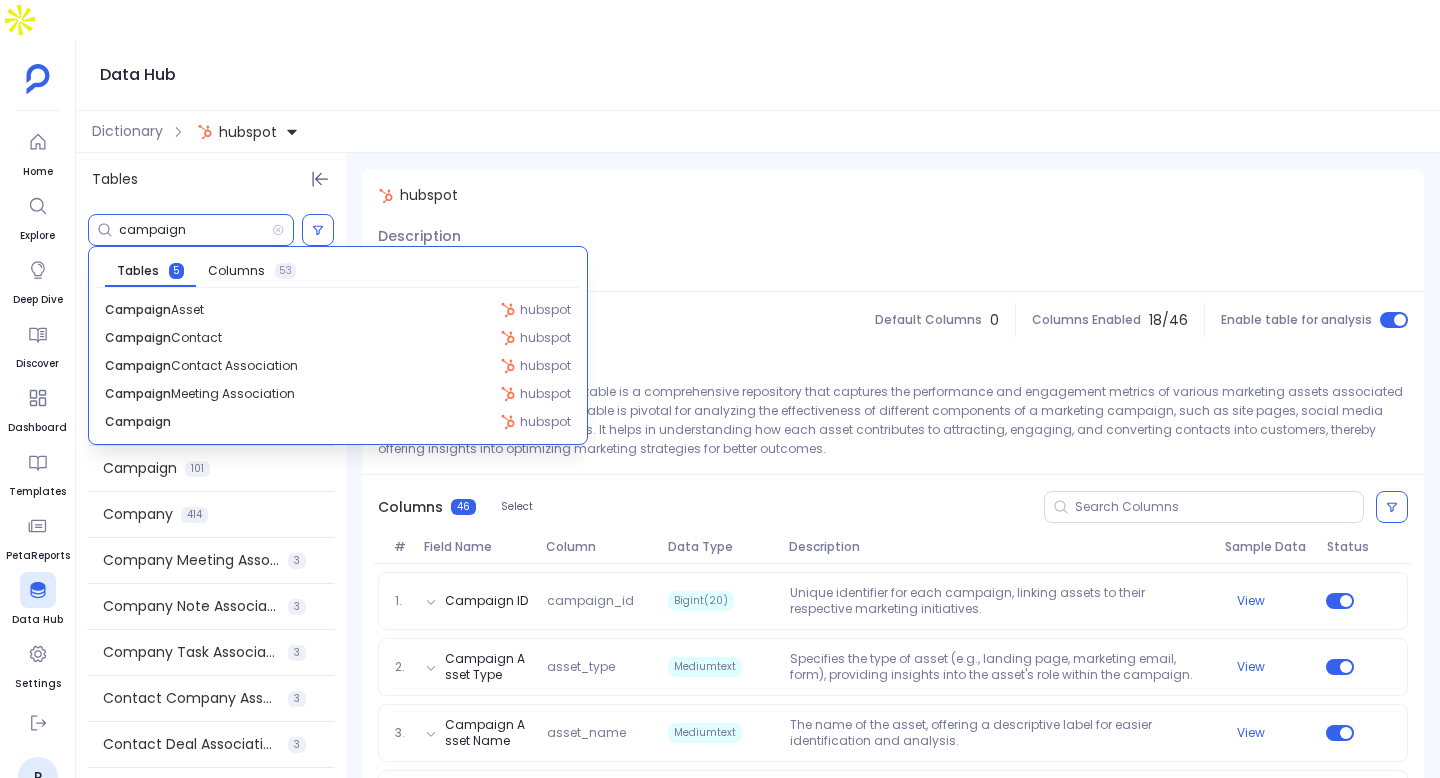click on "campaign" at bounding box center (195, 230) 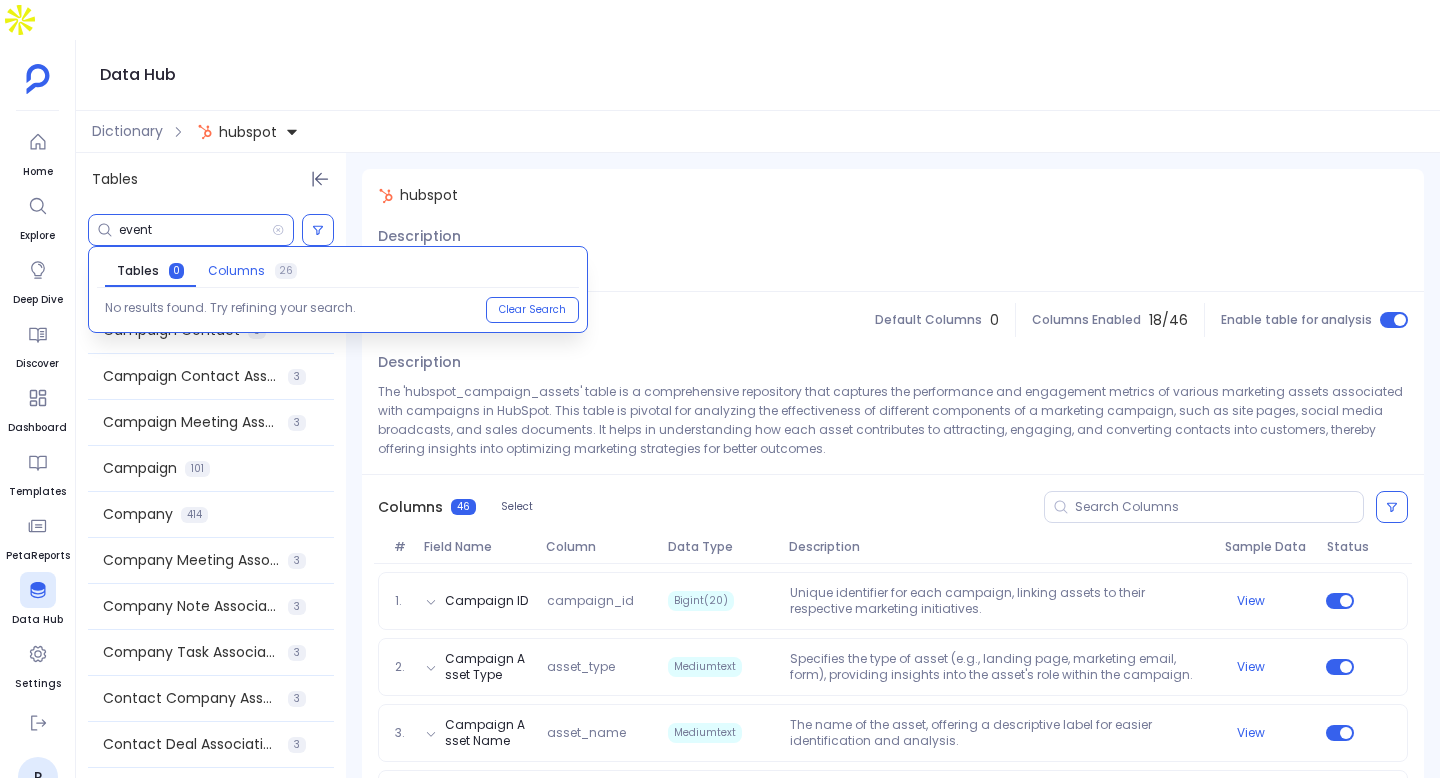 type on "event" 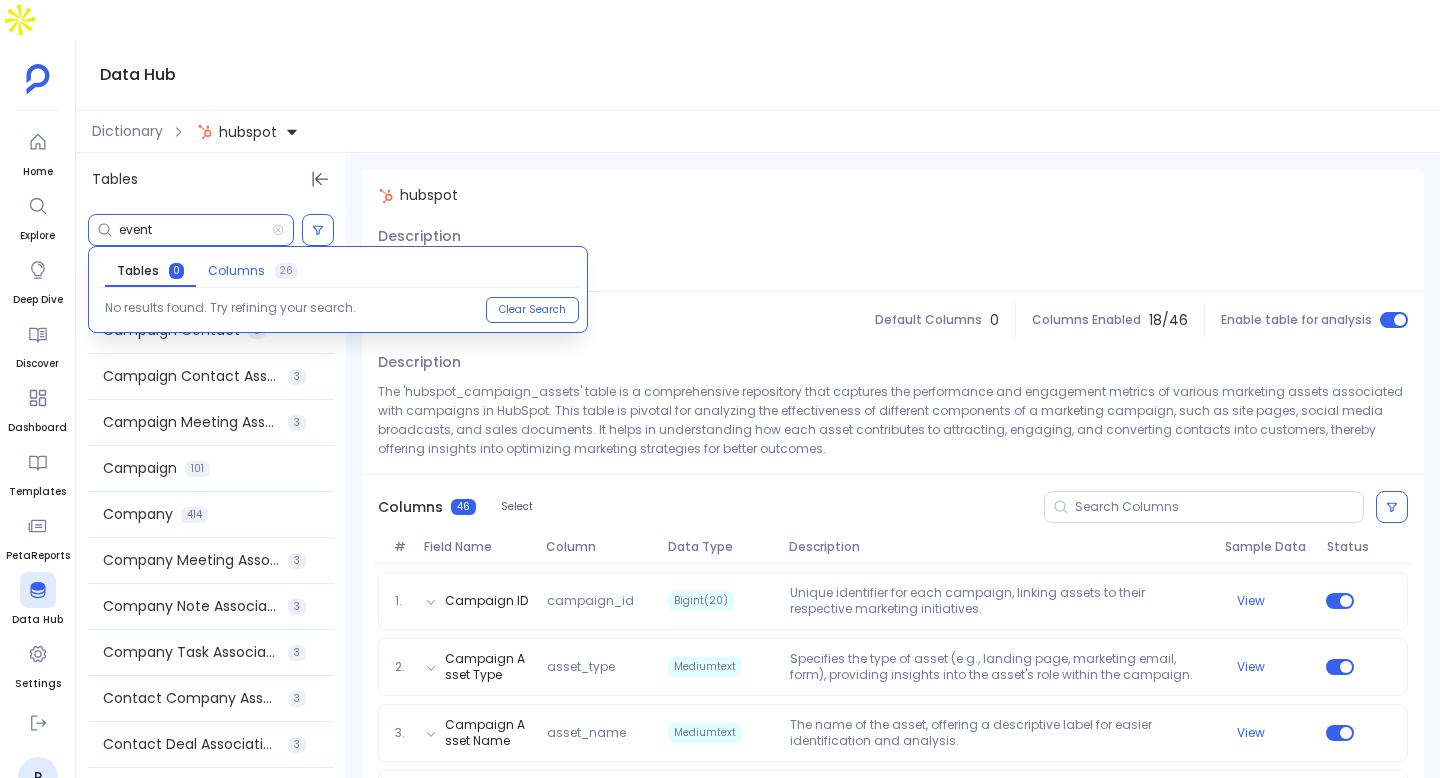 click on "Columns" at bounding box center [236, 271] 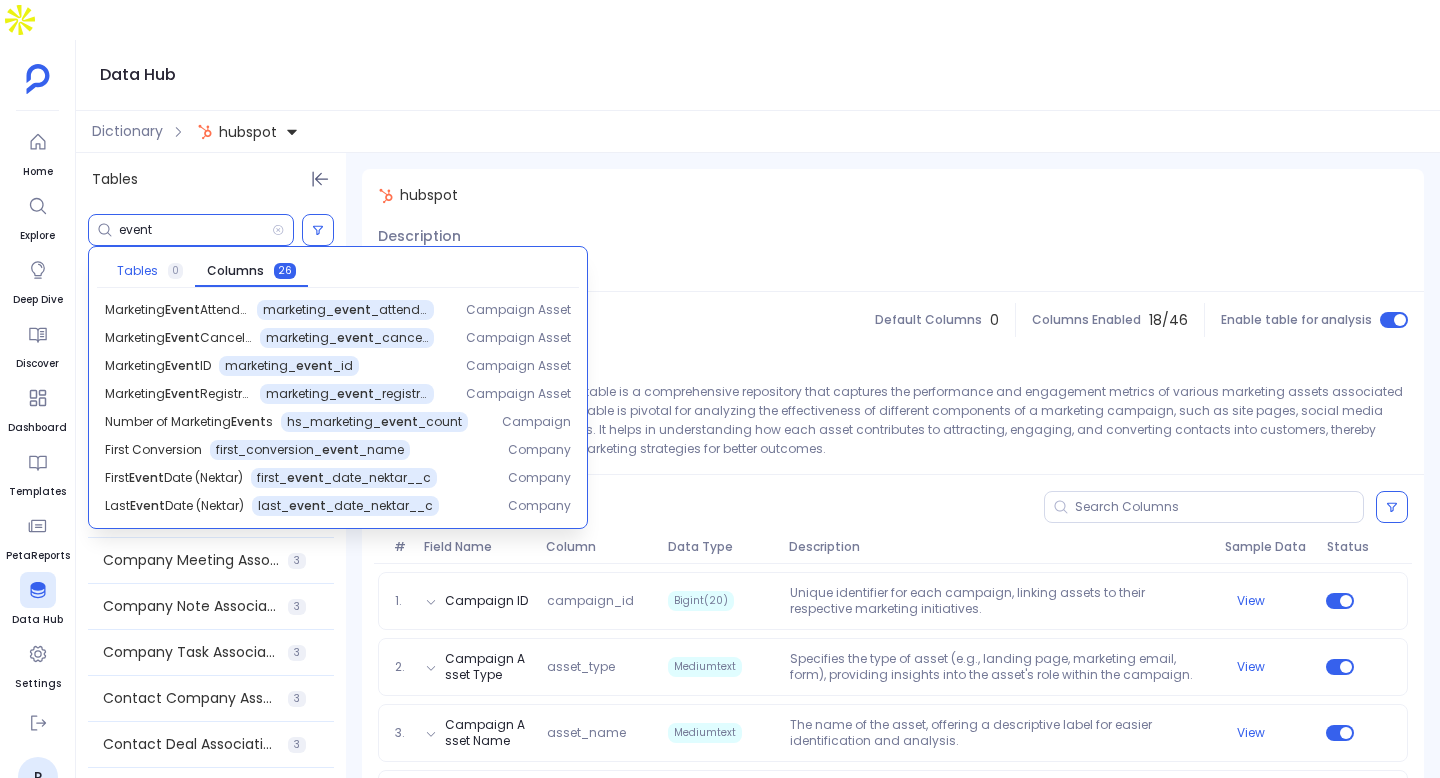 click on "Tables" at bounding box center (137, 271) 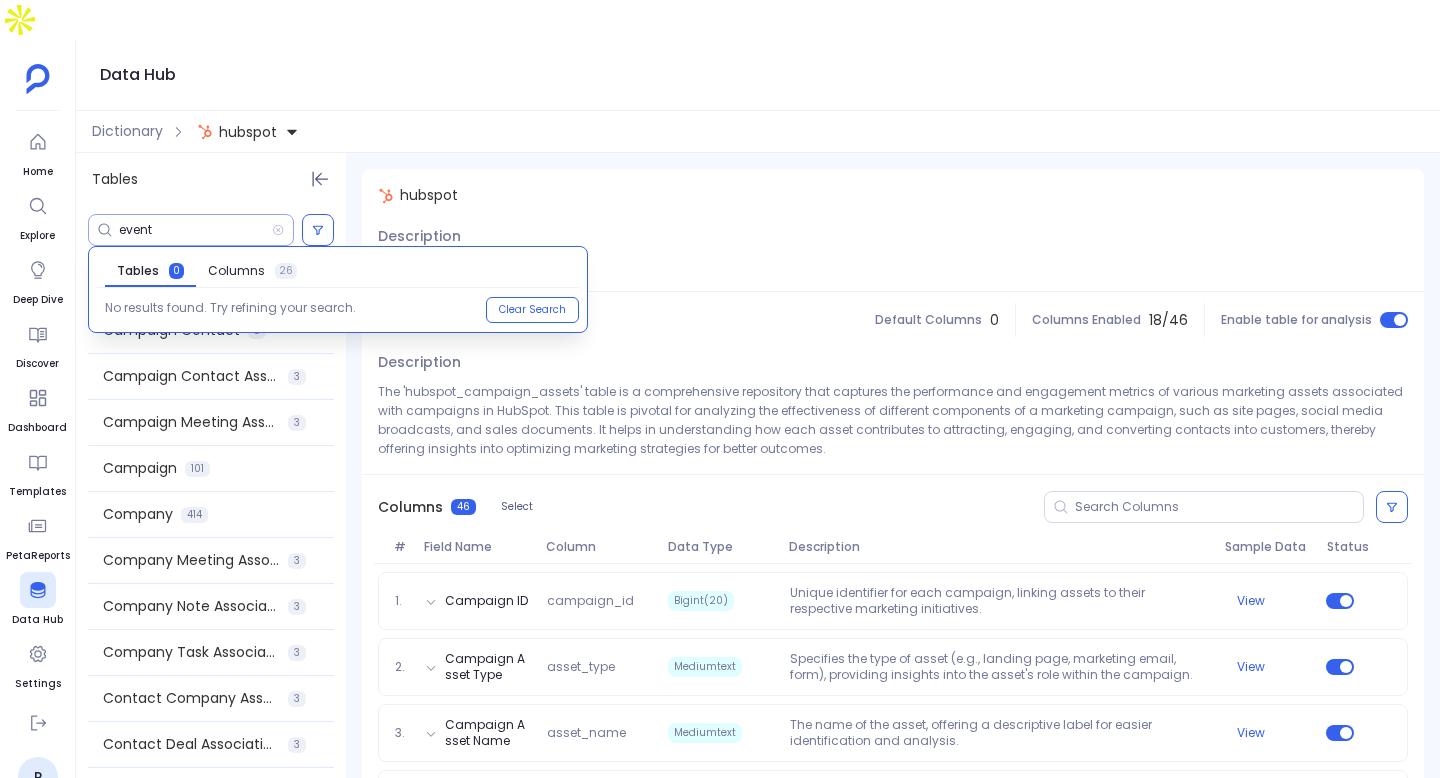 click on "event" at bounding box center [195, 230] 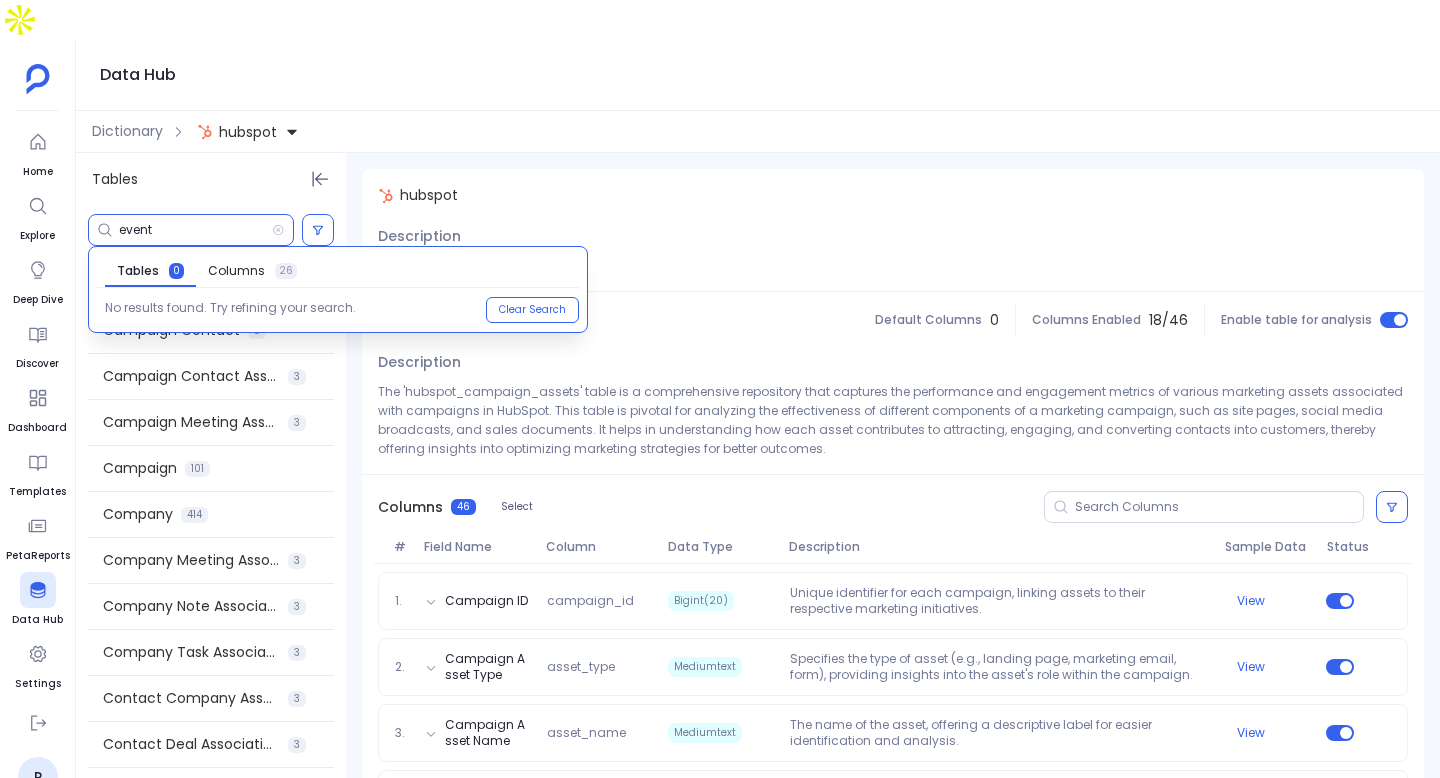 click on "event" at bounding box center [195, 230] 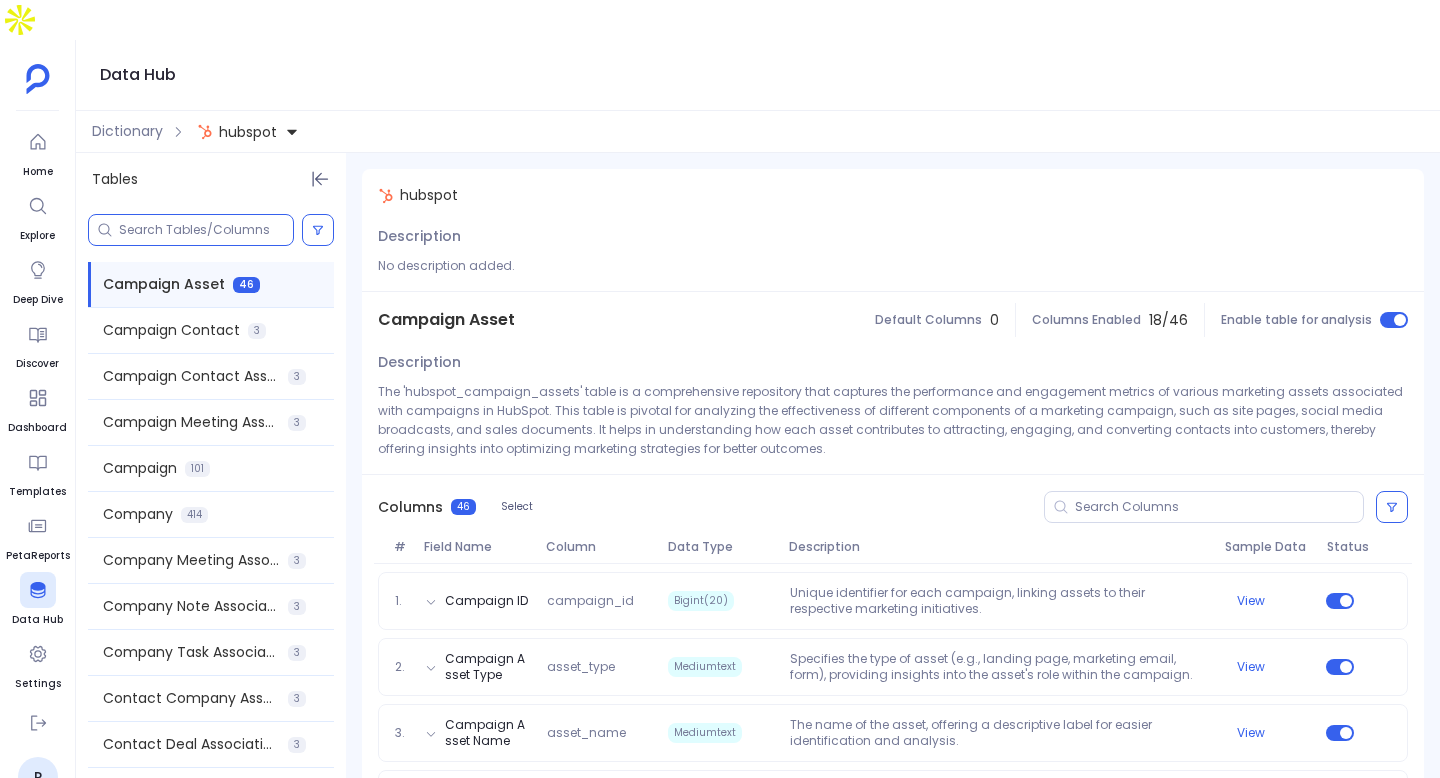 type 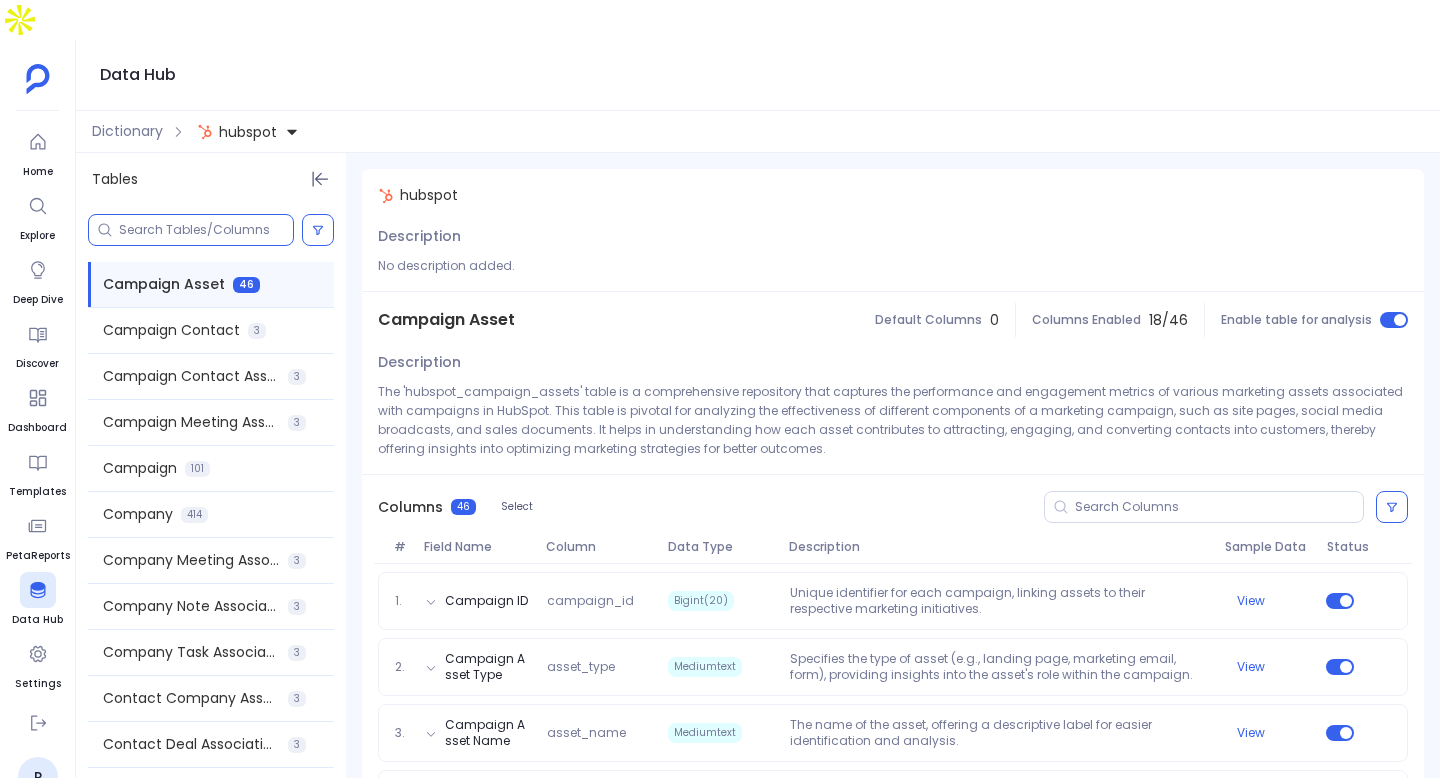 click on "Tables Campaign Asset 46 Campaign Contact 3 Campaign Contact Association 3 Campaign Meeting Association 3 Campaign 101 Company 414 Company Meeting Association 3 Company Note Association 3 Company Task Association 3 Contact Company Association 3 Contact Deal Association 3 Contact Engagement Association 3 Contact Note Association 3 Contact Task Association 3 Contact 662 Deal Pipeline Stages 10 Deal Pipeline 7 Deal Company Association 3 Deal Note Association 3 Deal Task Association 3 Deal 380 Engagement 294 Meeting Contact Association 3 Meeting Deal Association 3 Meeting Task Association 3 Meeting 92 Note 49 Task 109 User 75 hubspot Description No description added. Campaign Asset Default Columns 0 Columns Enabled 18 / 46 Enable table for analysis Description Columns 46 Select # Field Name Column Data Type Description Sample Data Status 1. Campaign ID campaign_id Bigint(20) Unique identifier for each campaign, linking assets to their respective marketing initiatives. View 2. Campaign Asset Type asset_type" at bounding box center (758, 485) 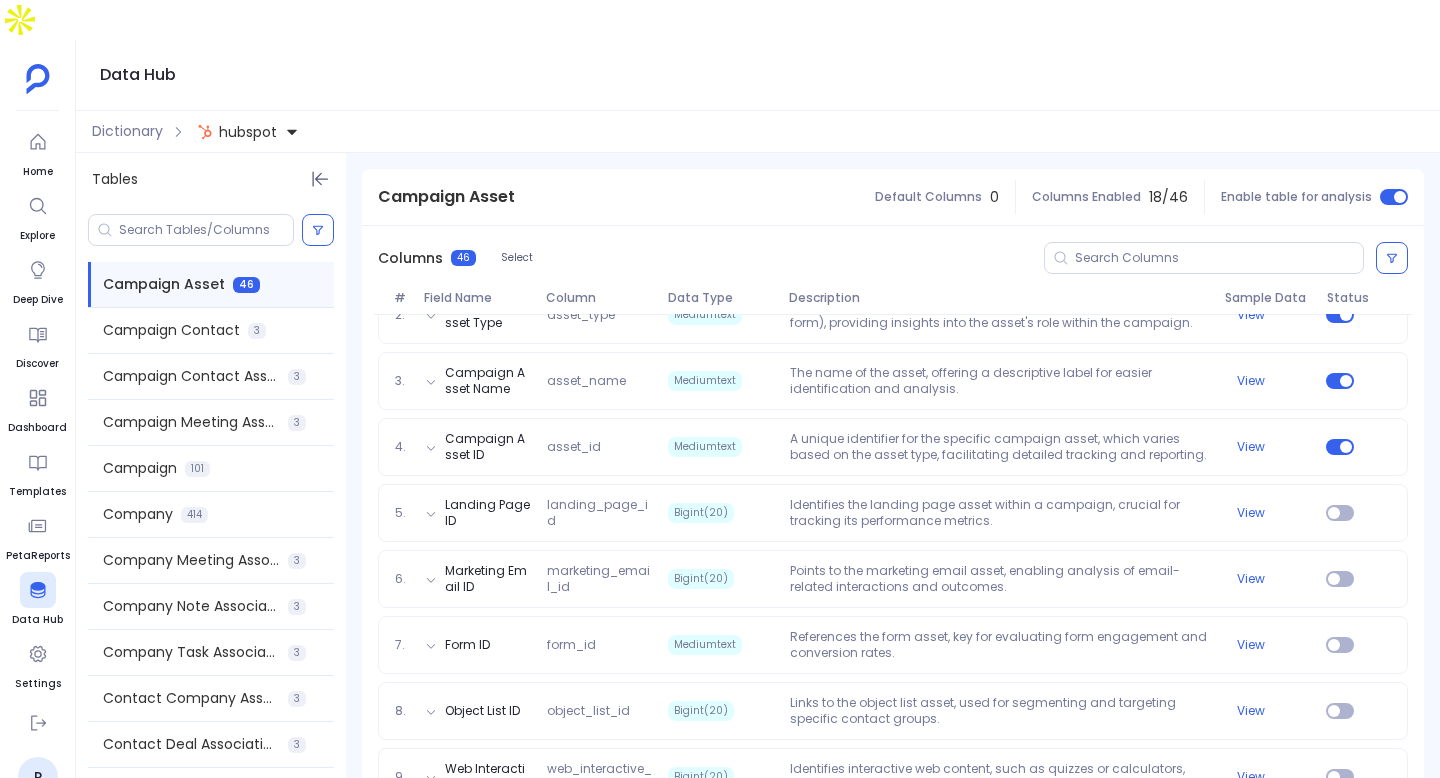 scroll, scrollTop: 371, scrollLeft: 0, axis: vertical 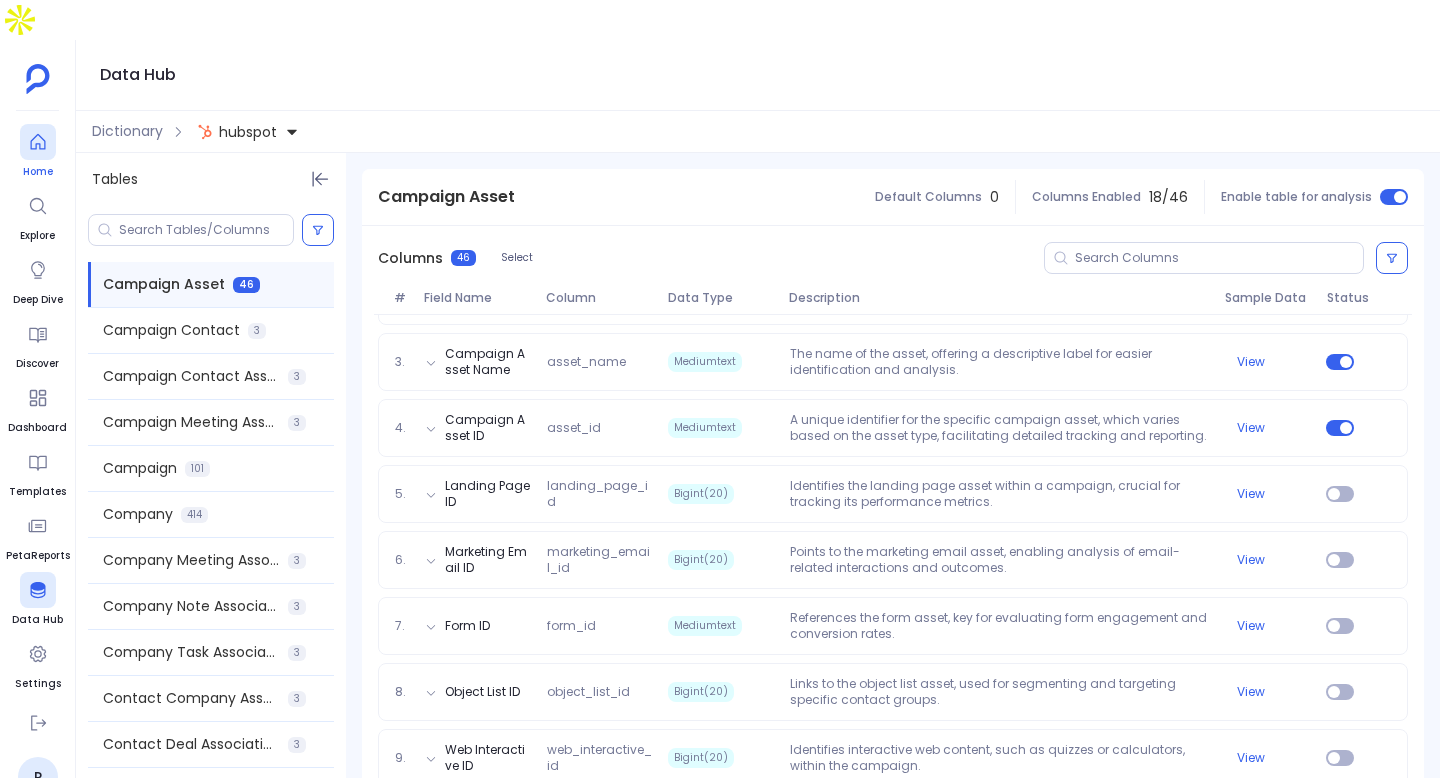 click 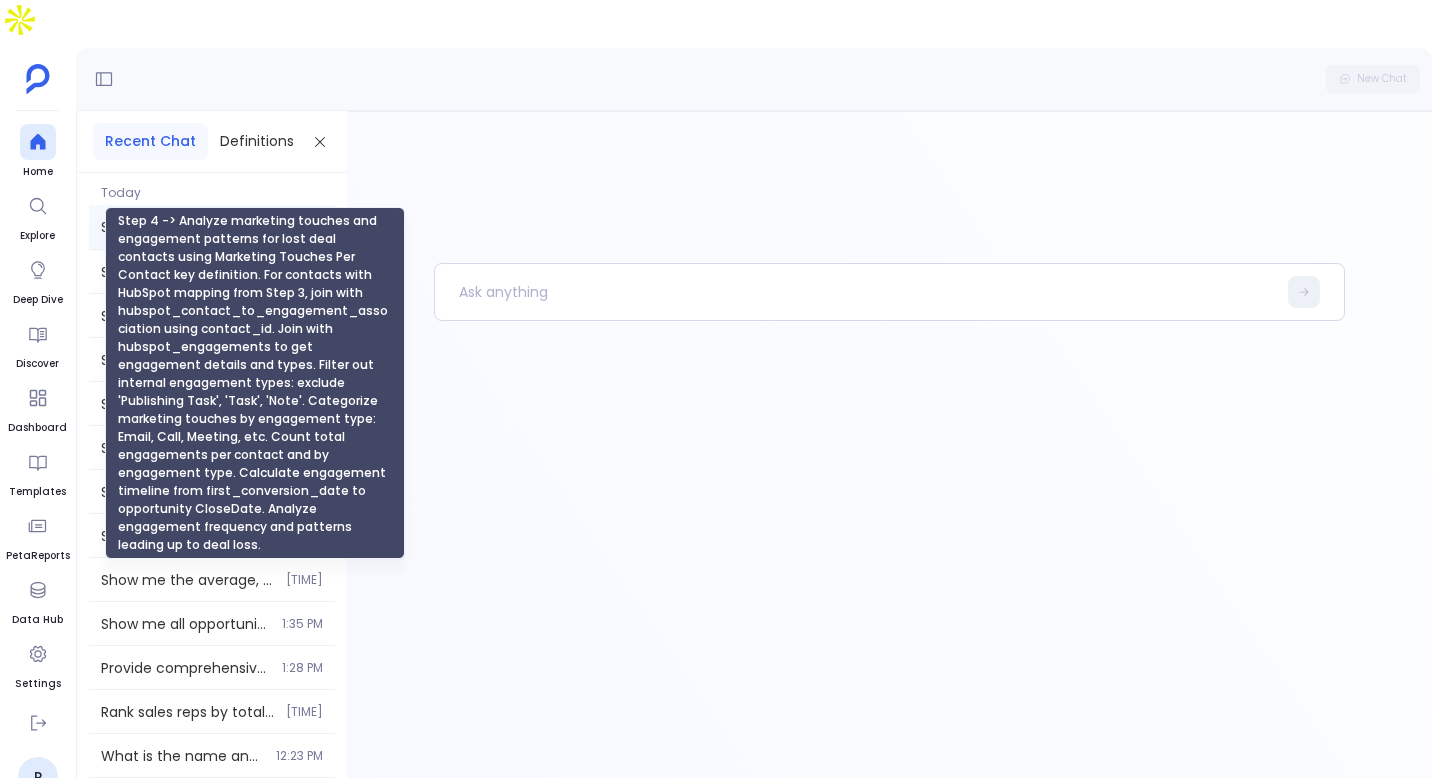 click on "Step [NUMBER] -> Analyze marketing touches and engagement patterns for lost deal contacts using Marketing Touches Per Contact key definition. For contacts with HubSpot mapping from Step [NUMBER], join with hubspot_contact_to_engagement_association using contact_id. Join with hubspot_engagements to get engagement details and types. Filter out internal engagement types: exclude 'Publishing Task', 'Task', 'Note'. Categorize marketing touches by engagement type: Email, Call, Meeting, etc. Count total engagements per contact and by engagement type. Calculate engagement timeline from first_conversion_date to opportunity CloseDate. Analyze engagement frequency and patterns leading up to deal loss." at bounding box center [187, 227] 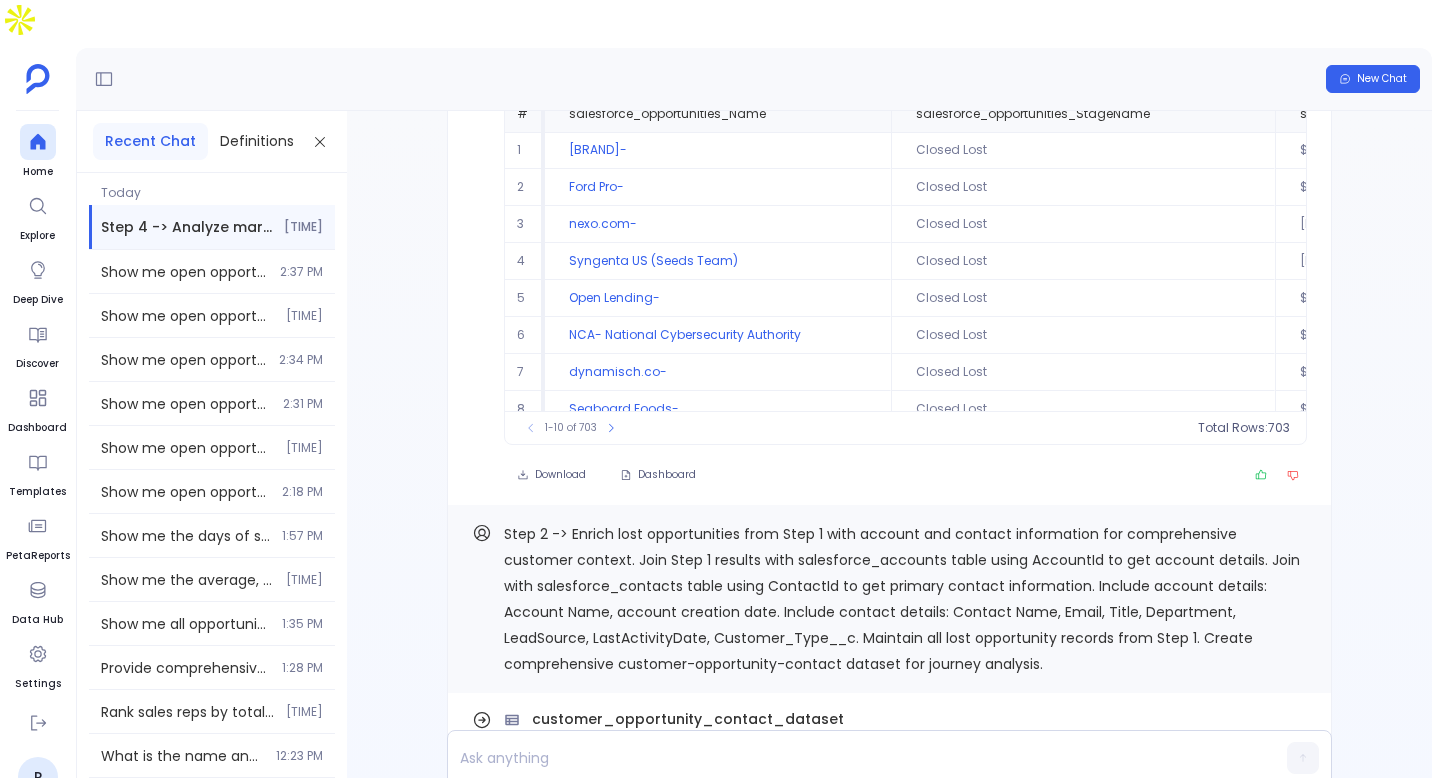 scroll, scrollTop: -1957, scrollLeft: 0, axis: vertical 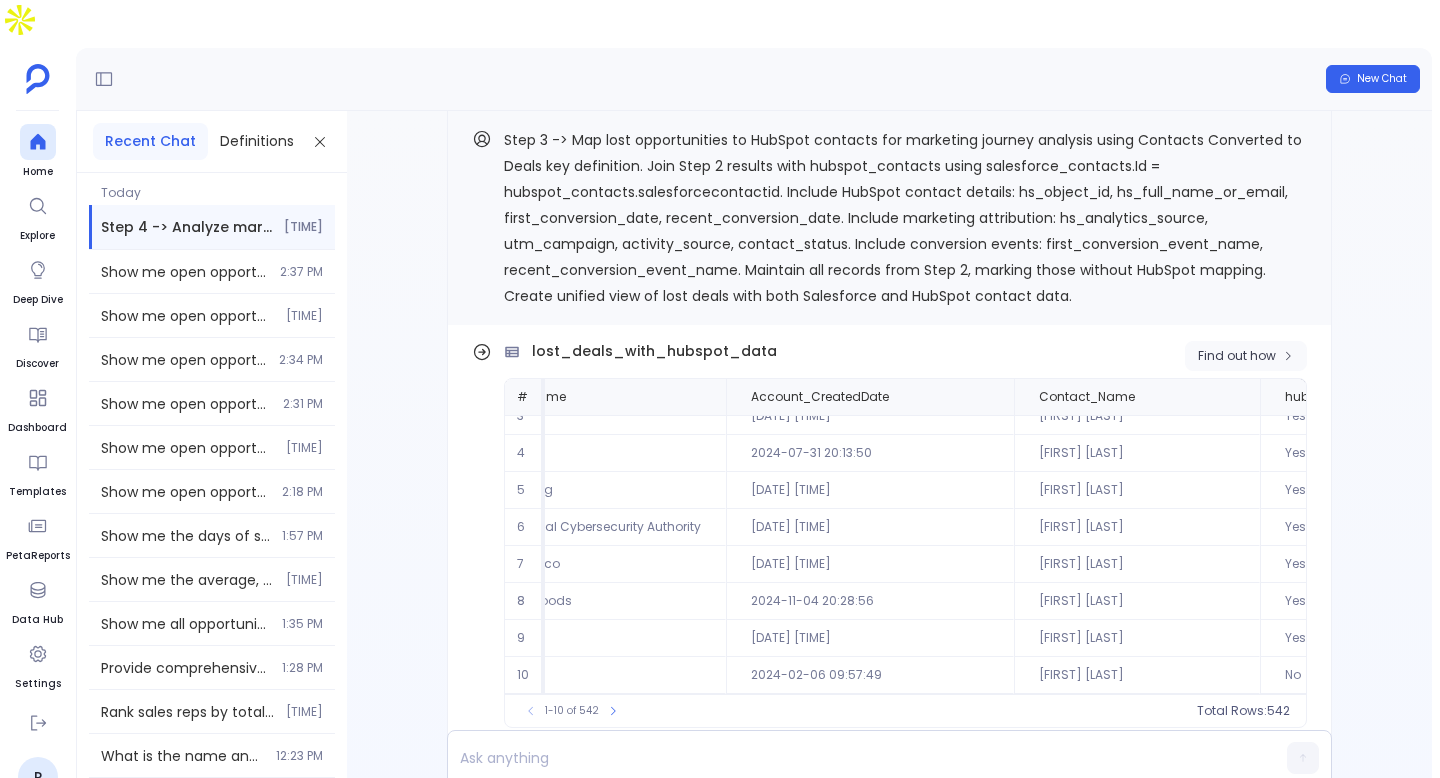 click on "Find out how" at bounding box center [1237, 356] 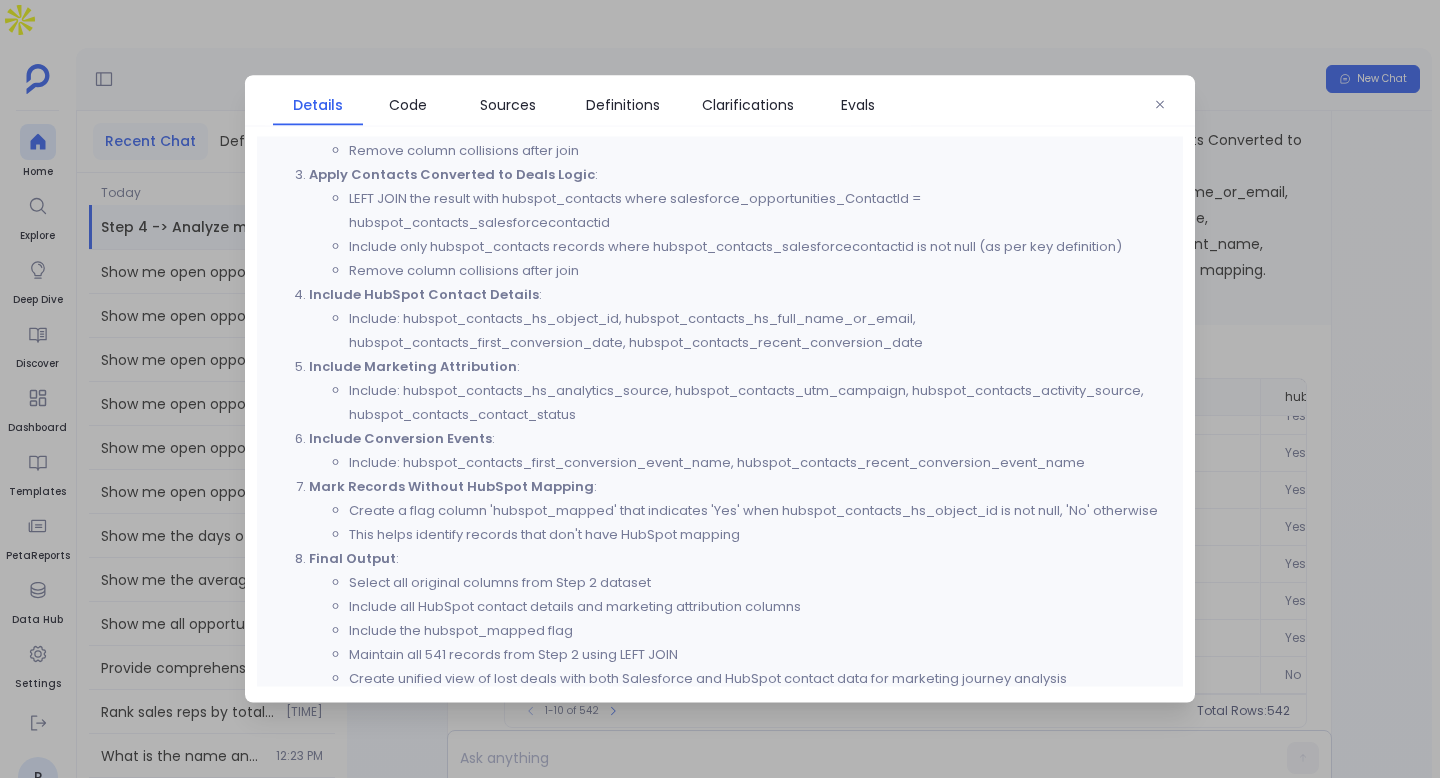 scroll, scrollTop: 1114, scrollLeft: 0, axis: vertical 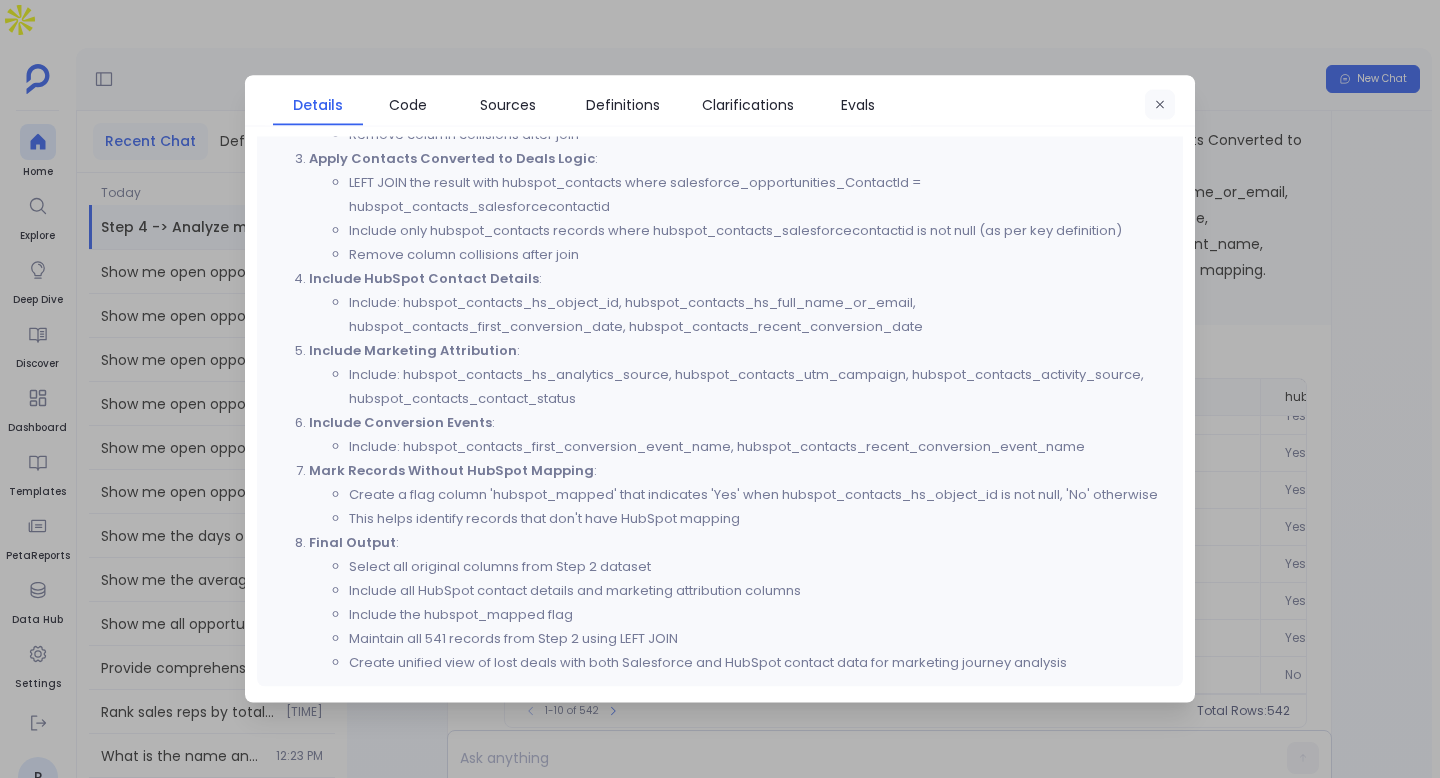 click 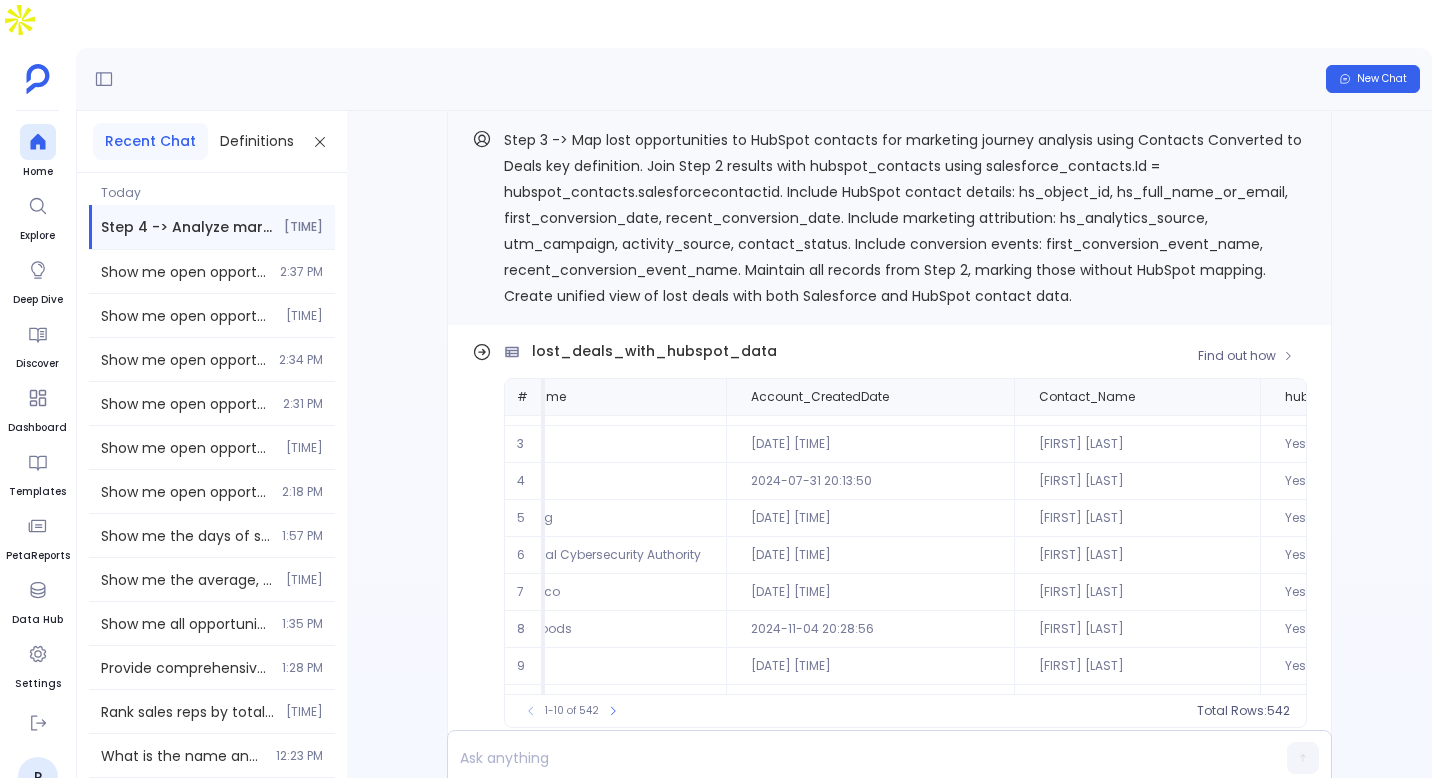 scroll, scrollTop: 96, scrollLeft: 8193, axis: both 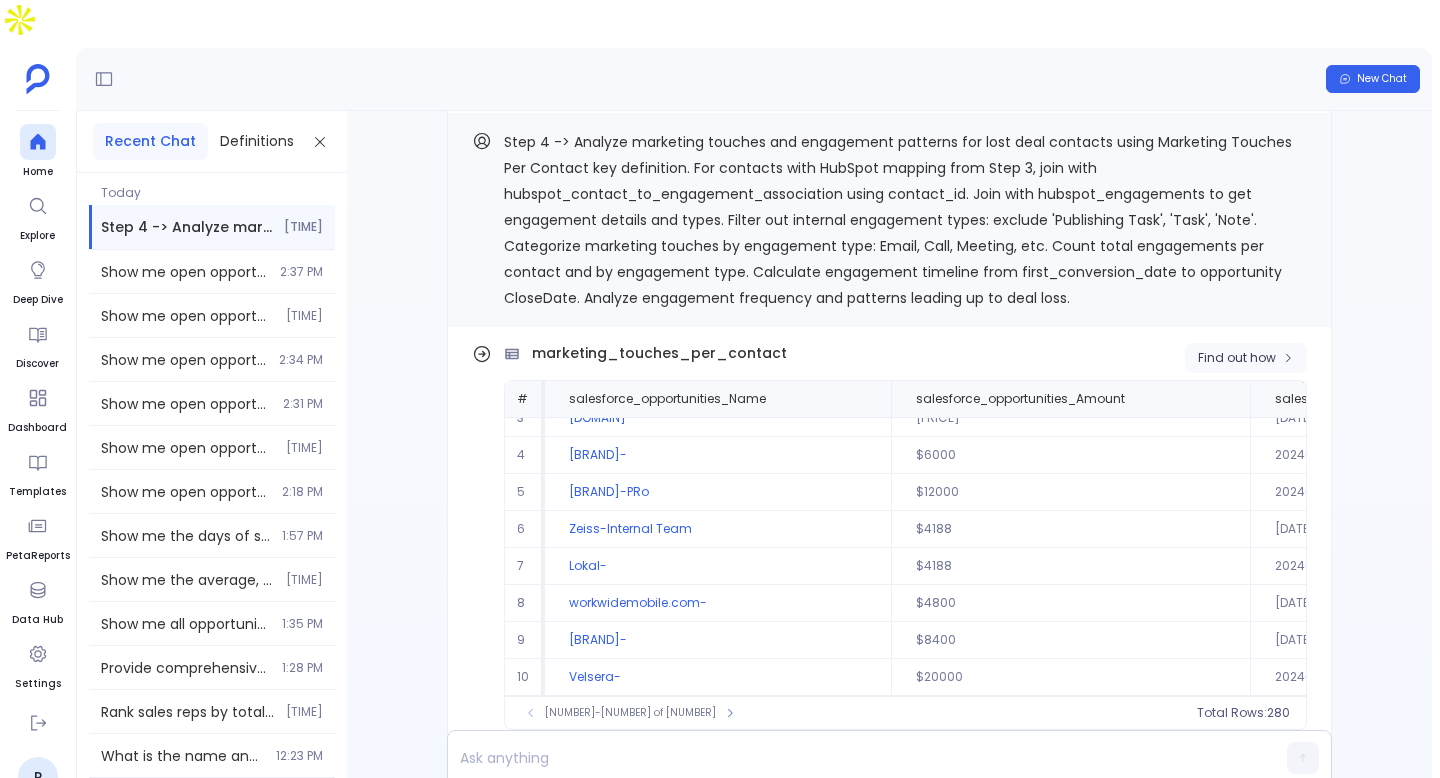 click on "Find out how" at bounding box center (1237, 358) 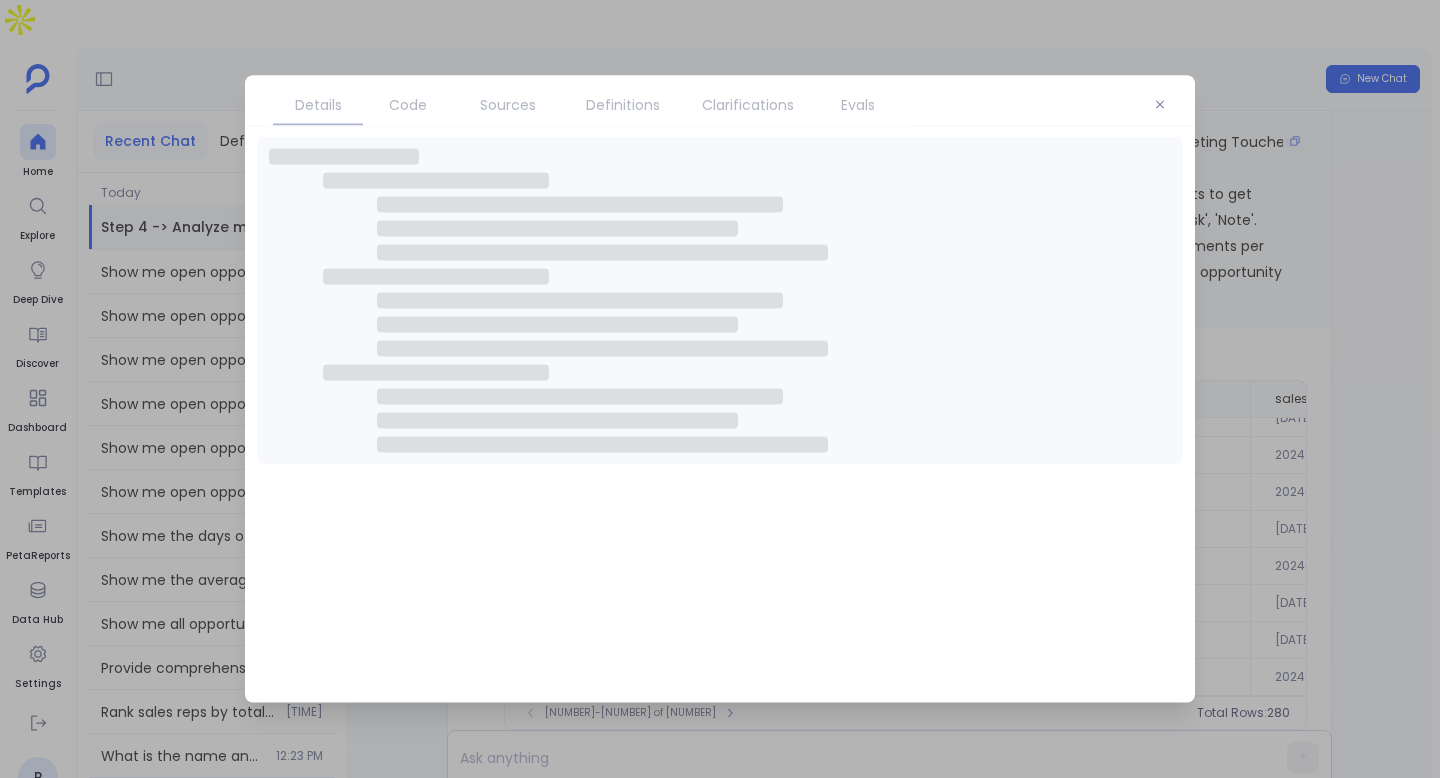 click at bounding box center (1160, 105) 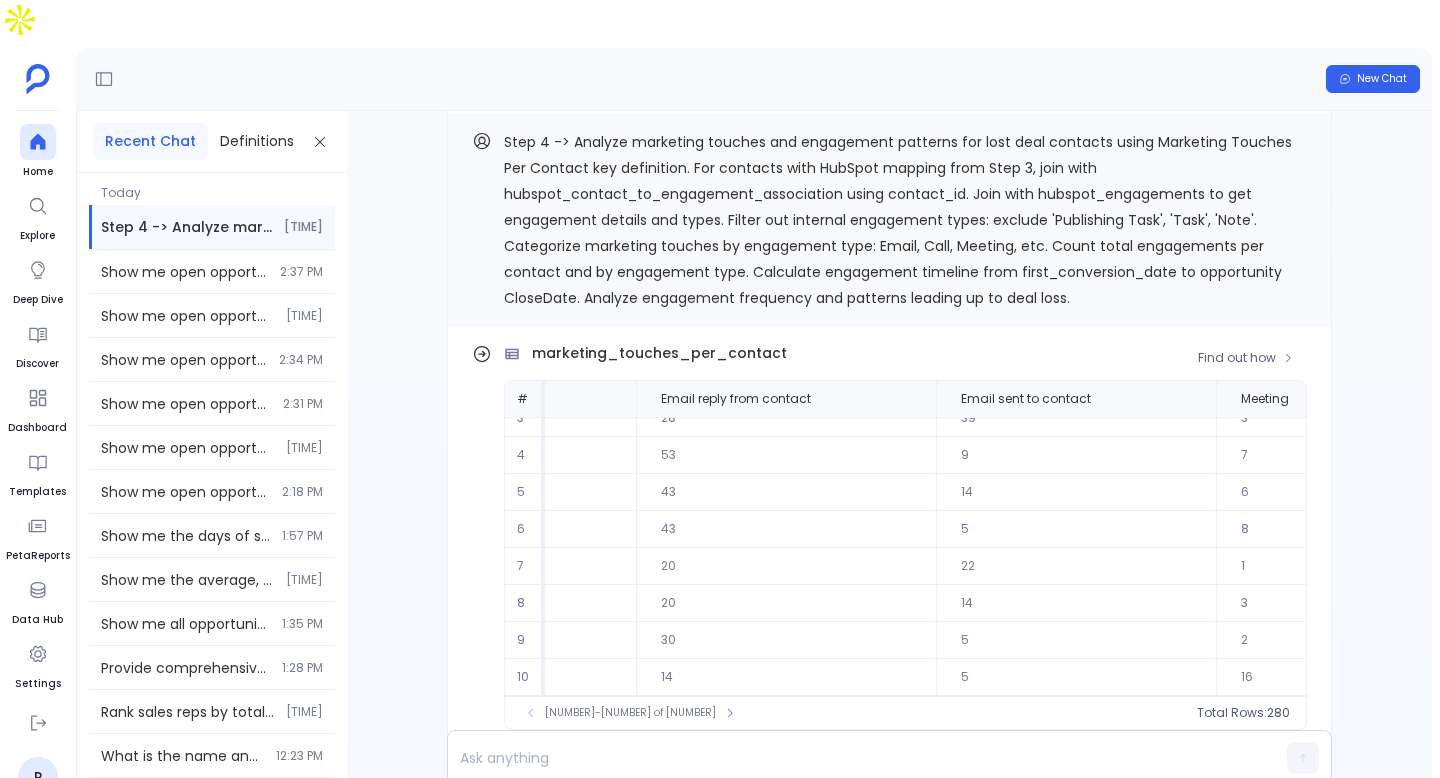 scroll, scrollTop: 96, scrollLeft: 3412, axis: both 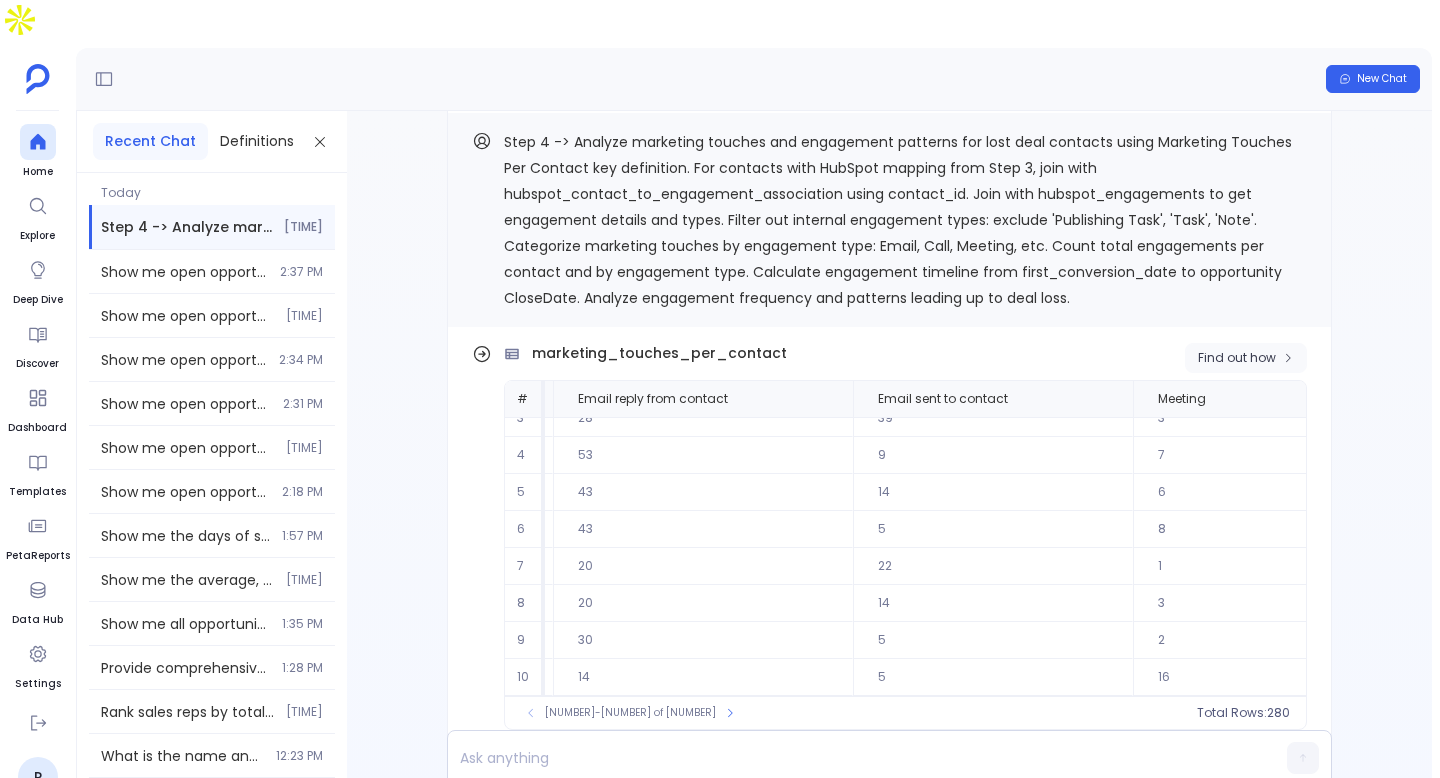 click on "Find out how" at bounding box center (1246, 358) 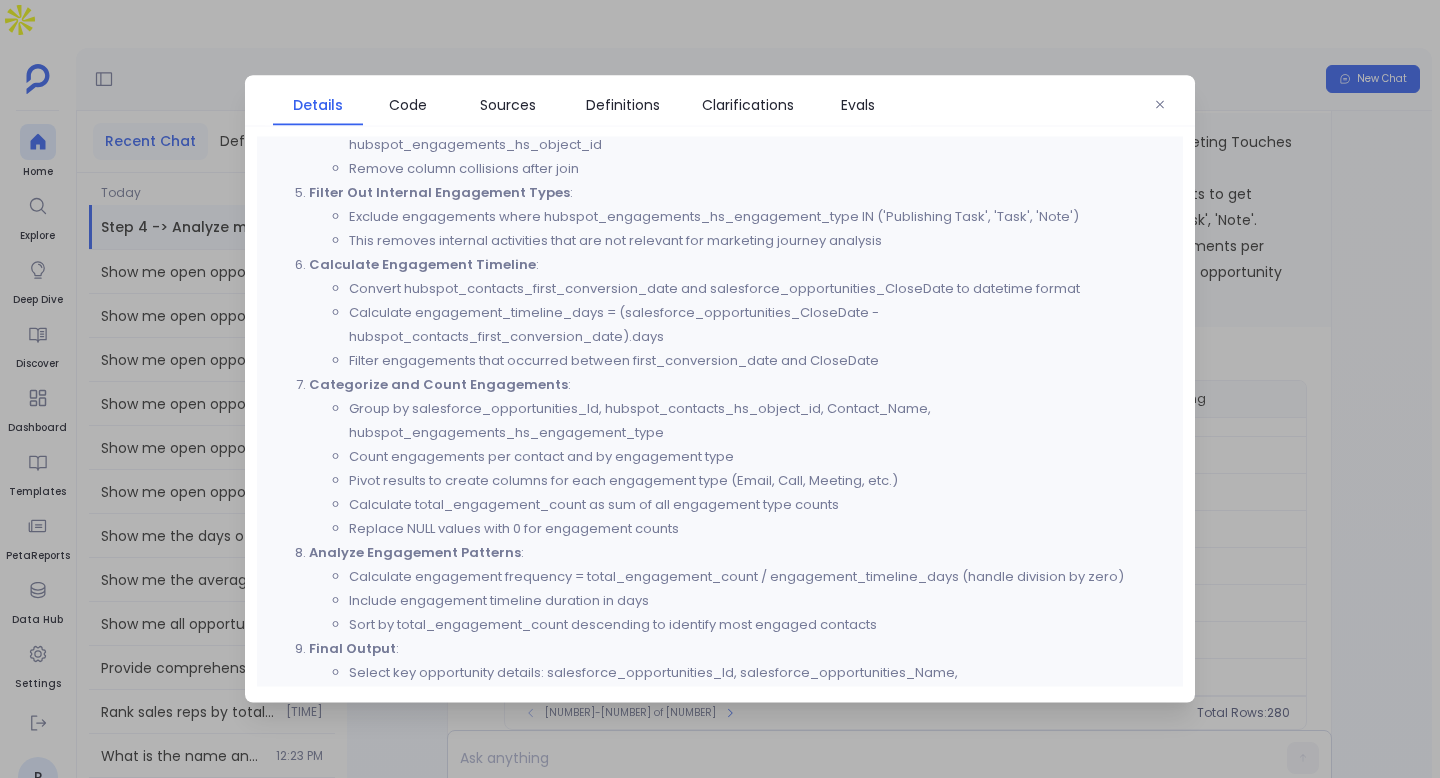 scroll, scrollTop: 809, scrollLeft: 0, axis: vertical 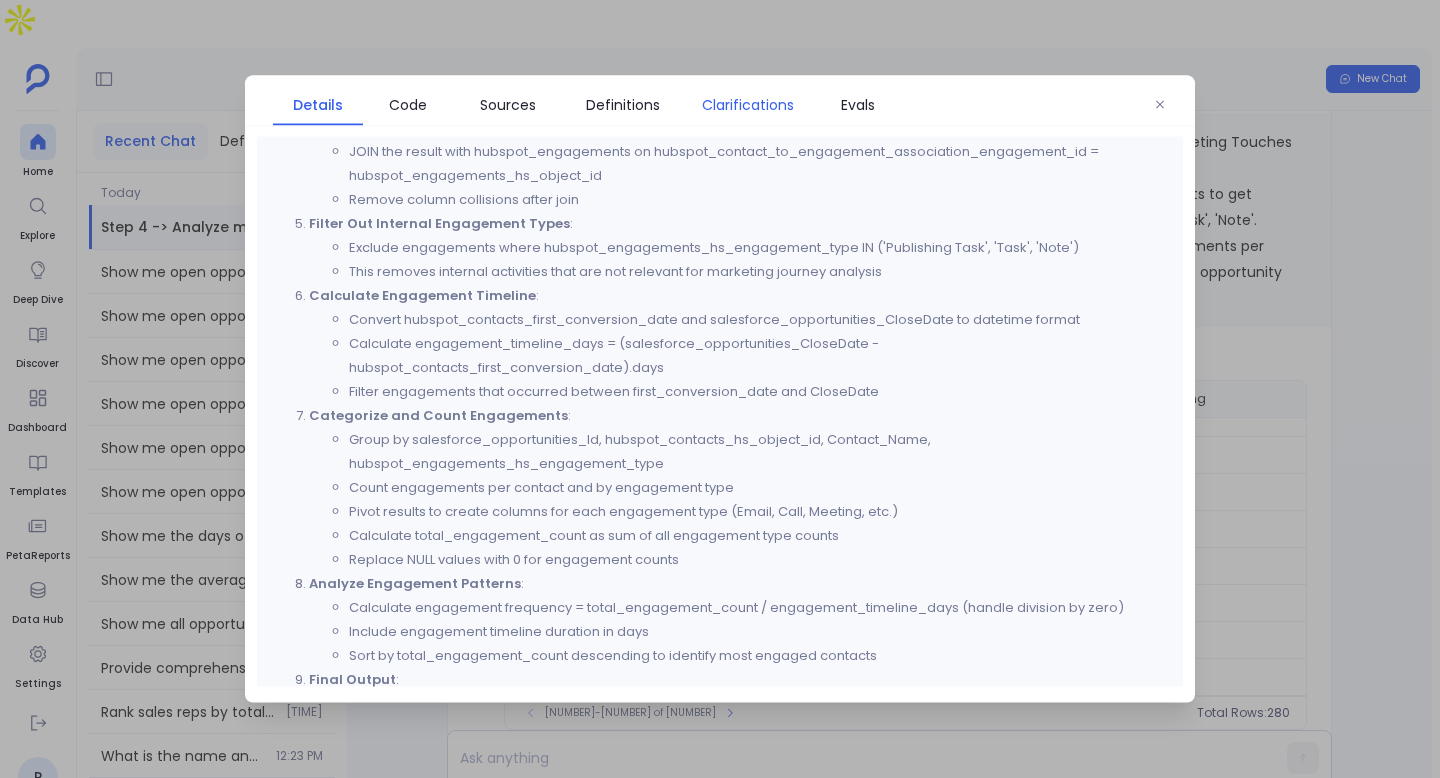 click on "Clarifications" at bounding box center [748, 105] 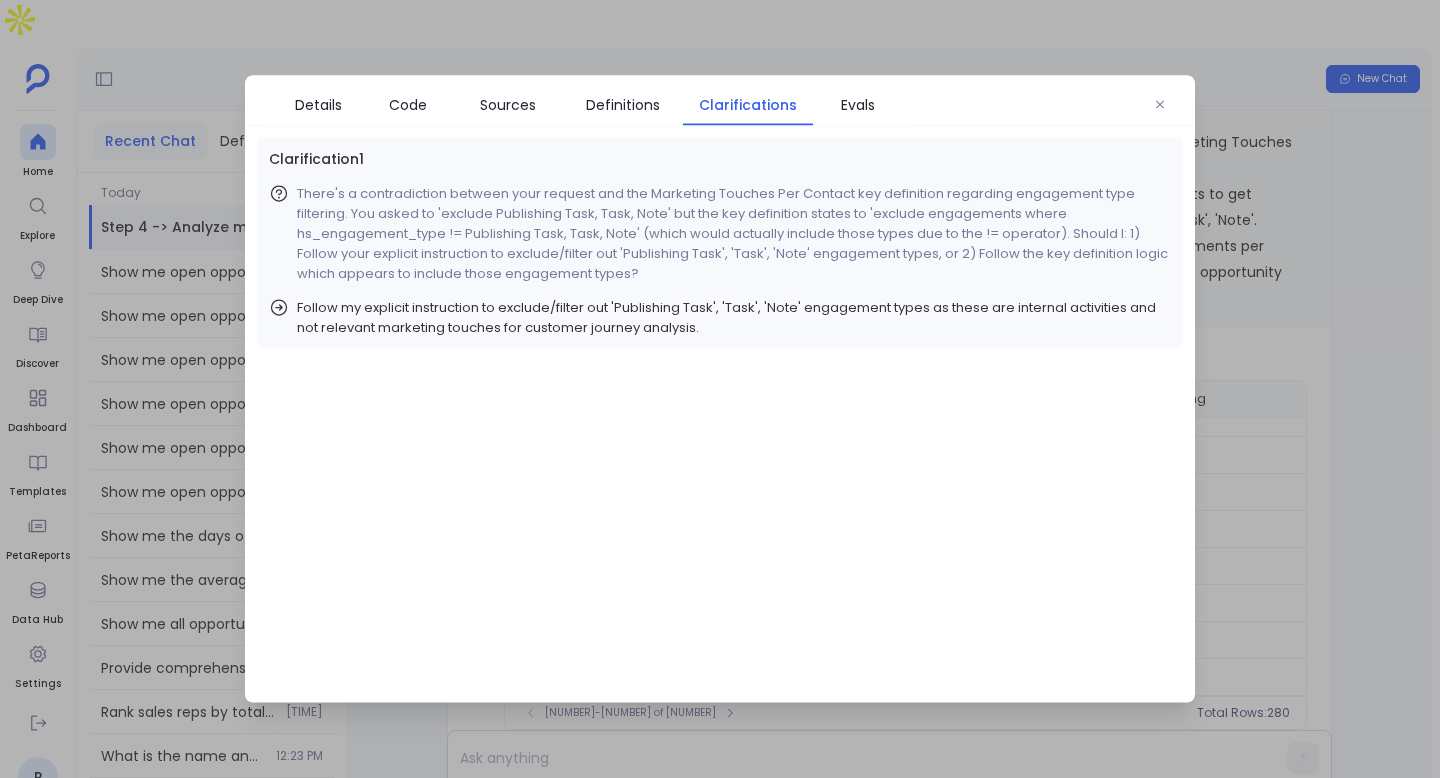 scroll, scrollTop: 0, scrollLeft: 0, axis: both 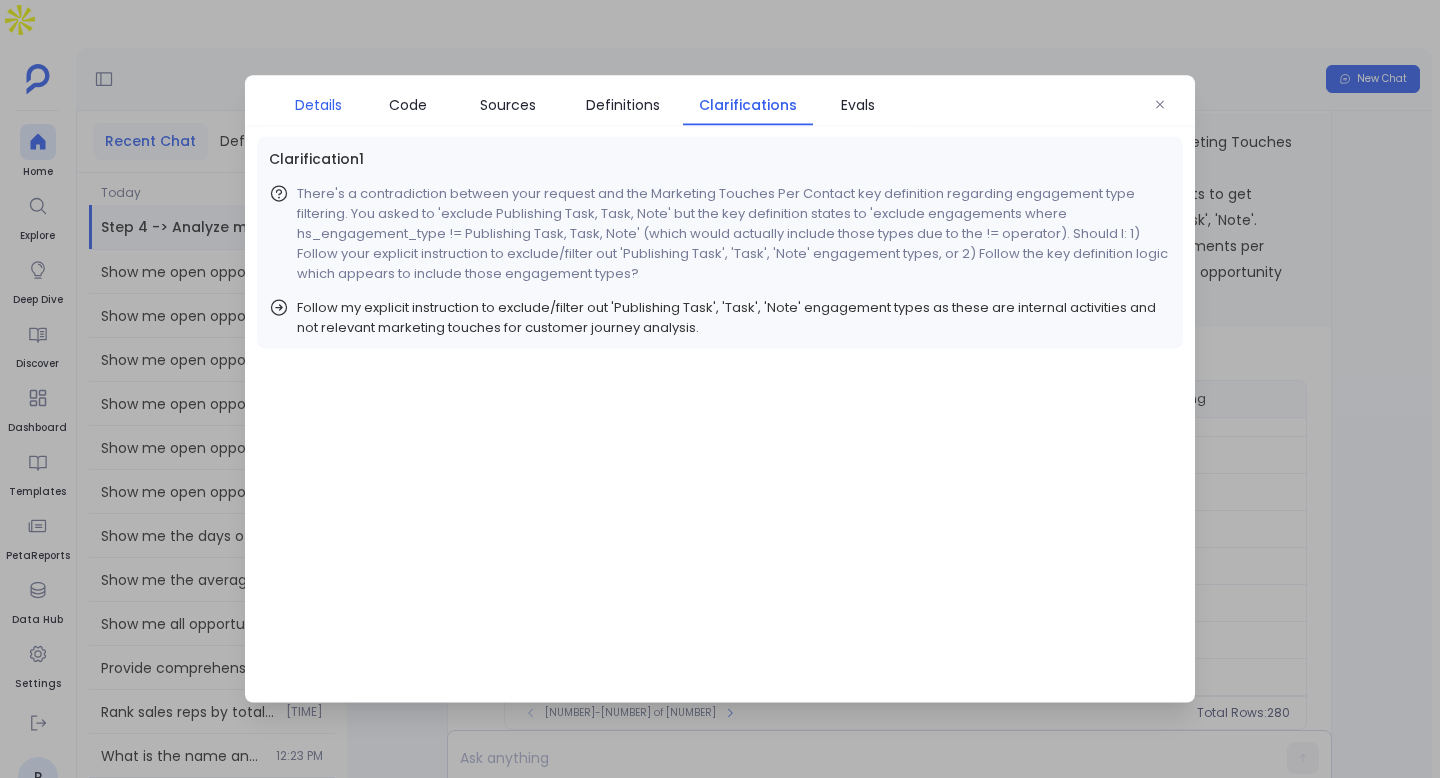 click on "Details" at bounding box center (318, 105) 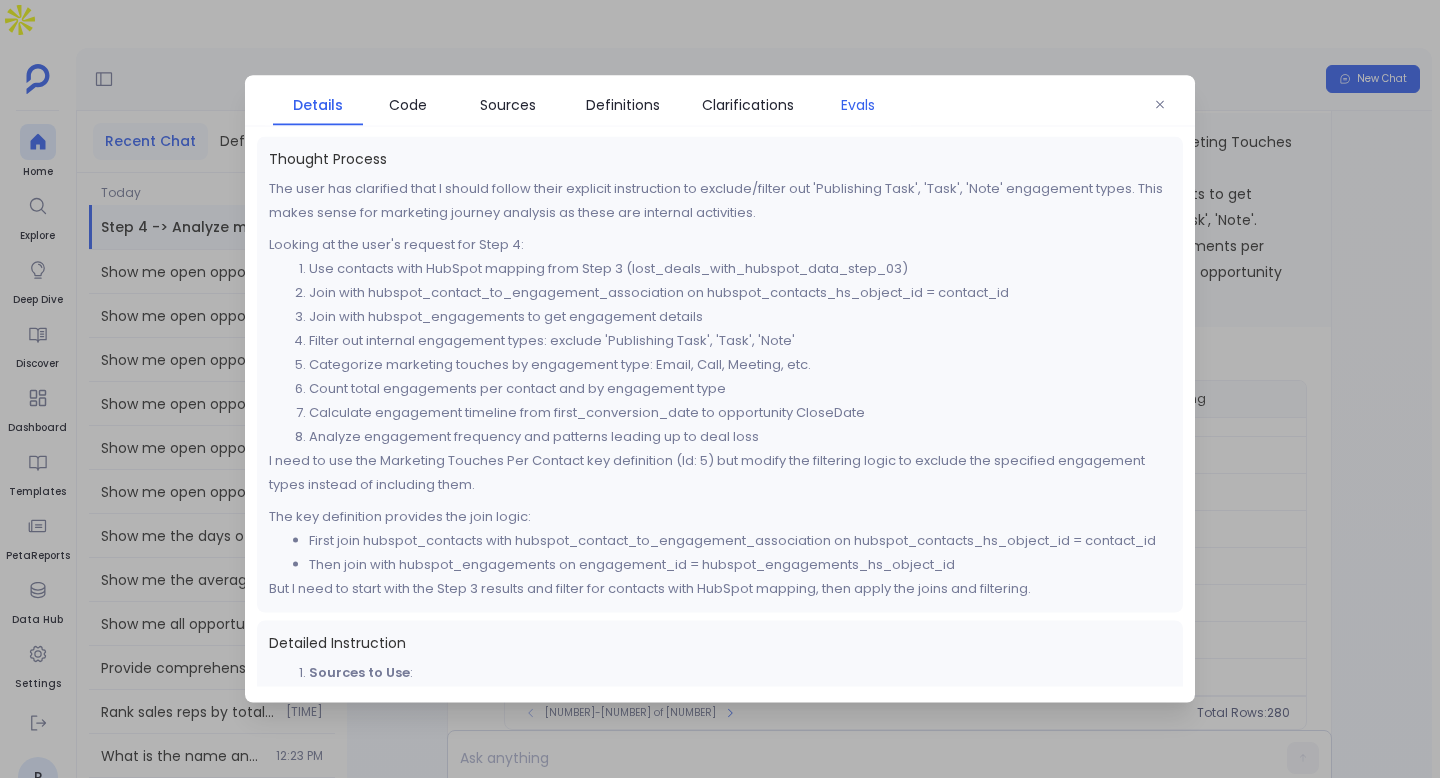 click on "Evals" at bounding box center (858, 105) 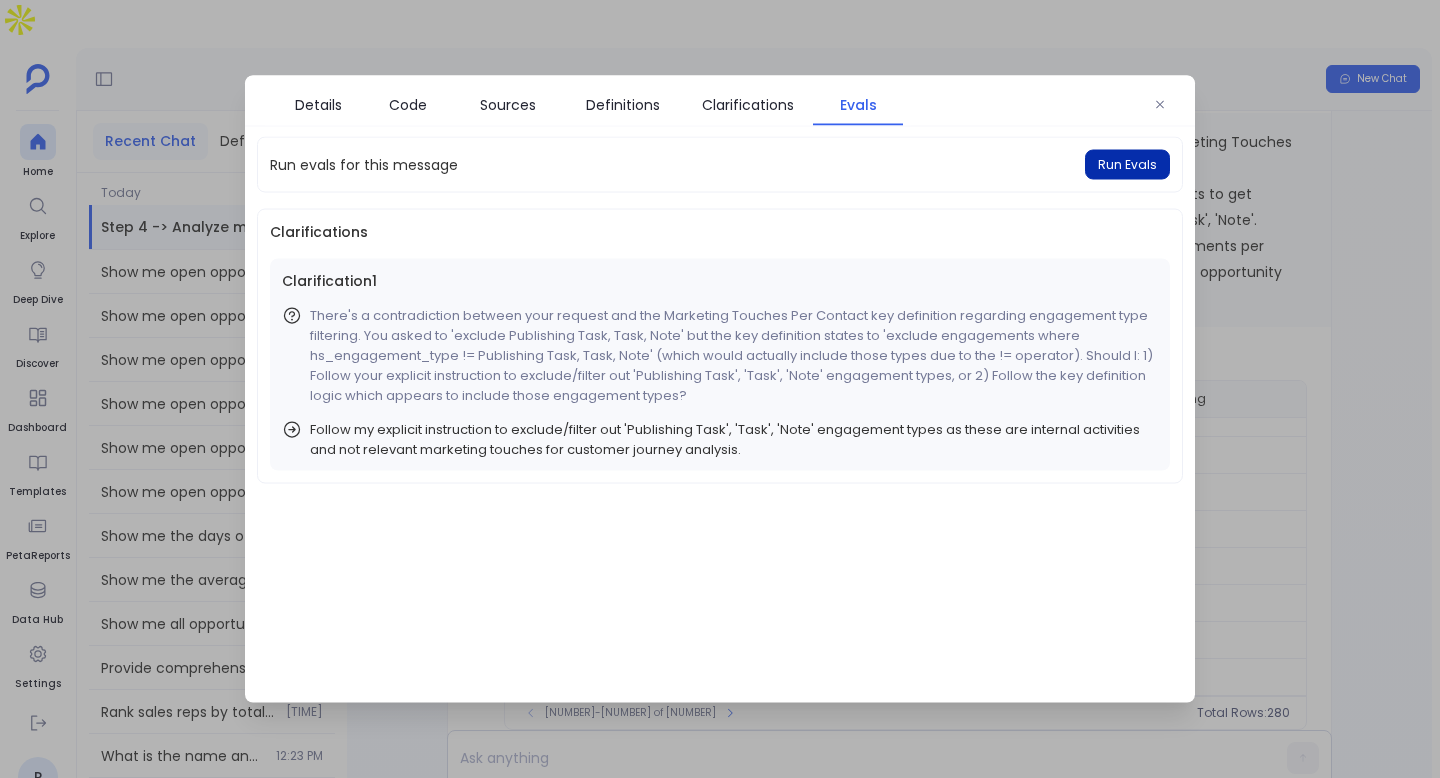 click on "Run Evals" at bounding box center [1127, 165] 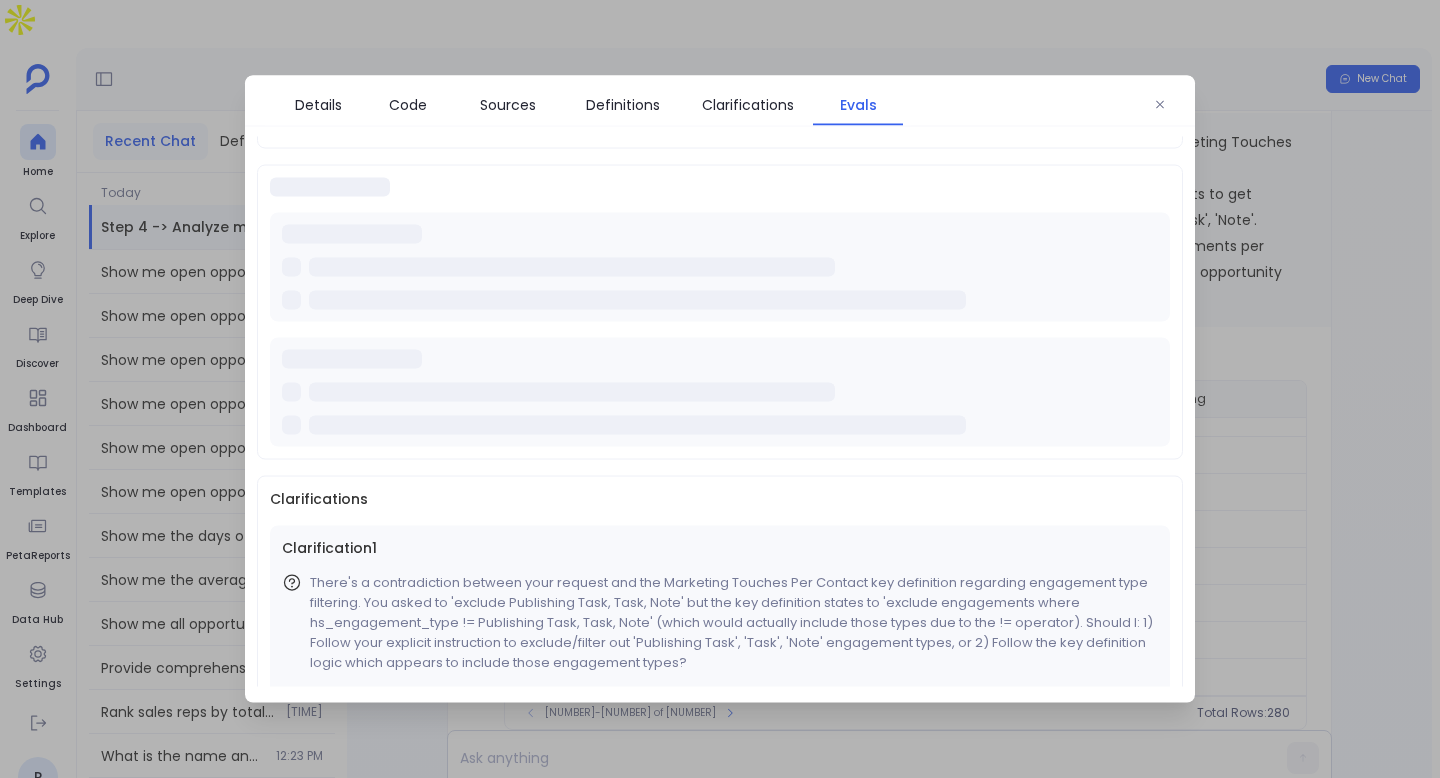 scroll, scrollTop: 0, scrollLeft: 0, axis: both 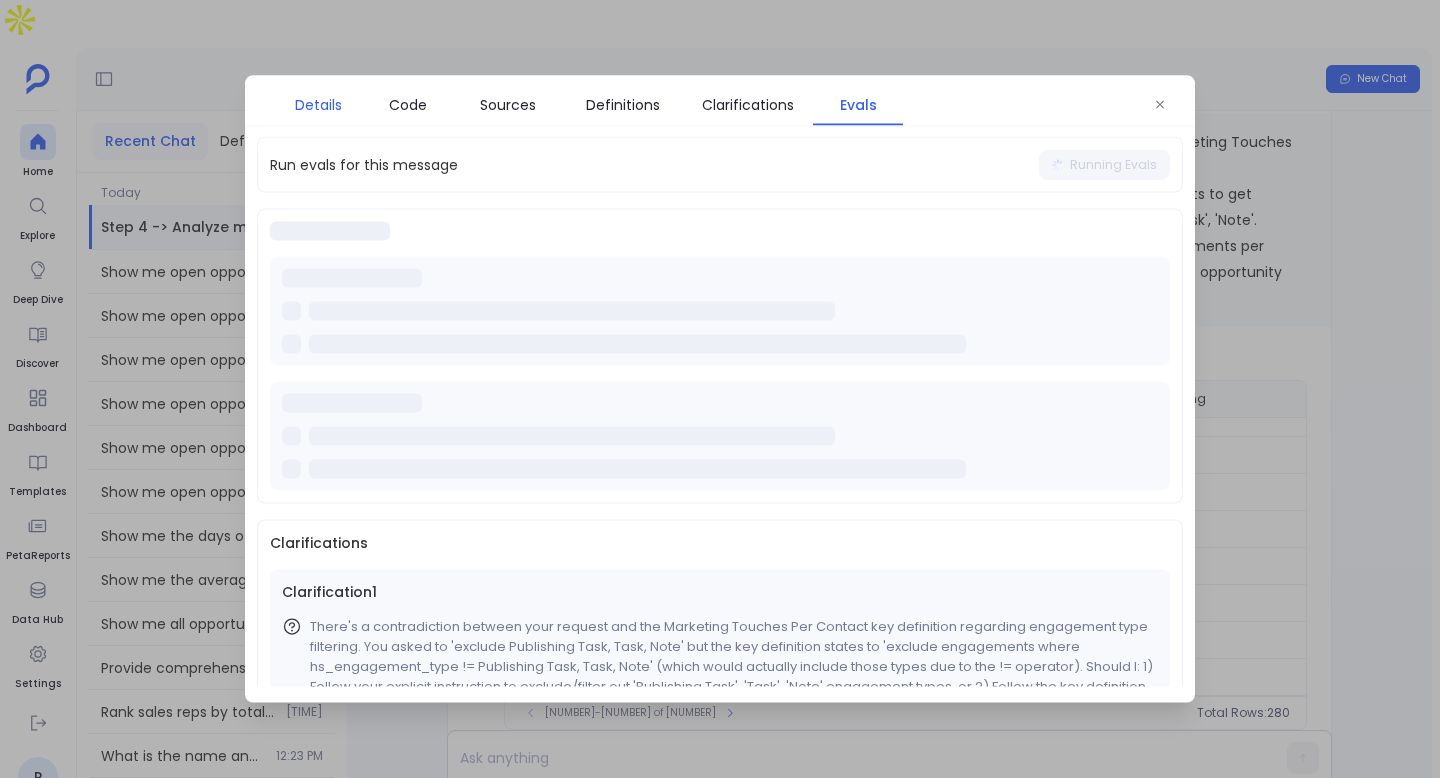 click on "Details" at bounding box center [318, 105] 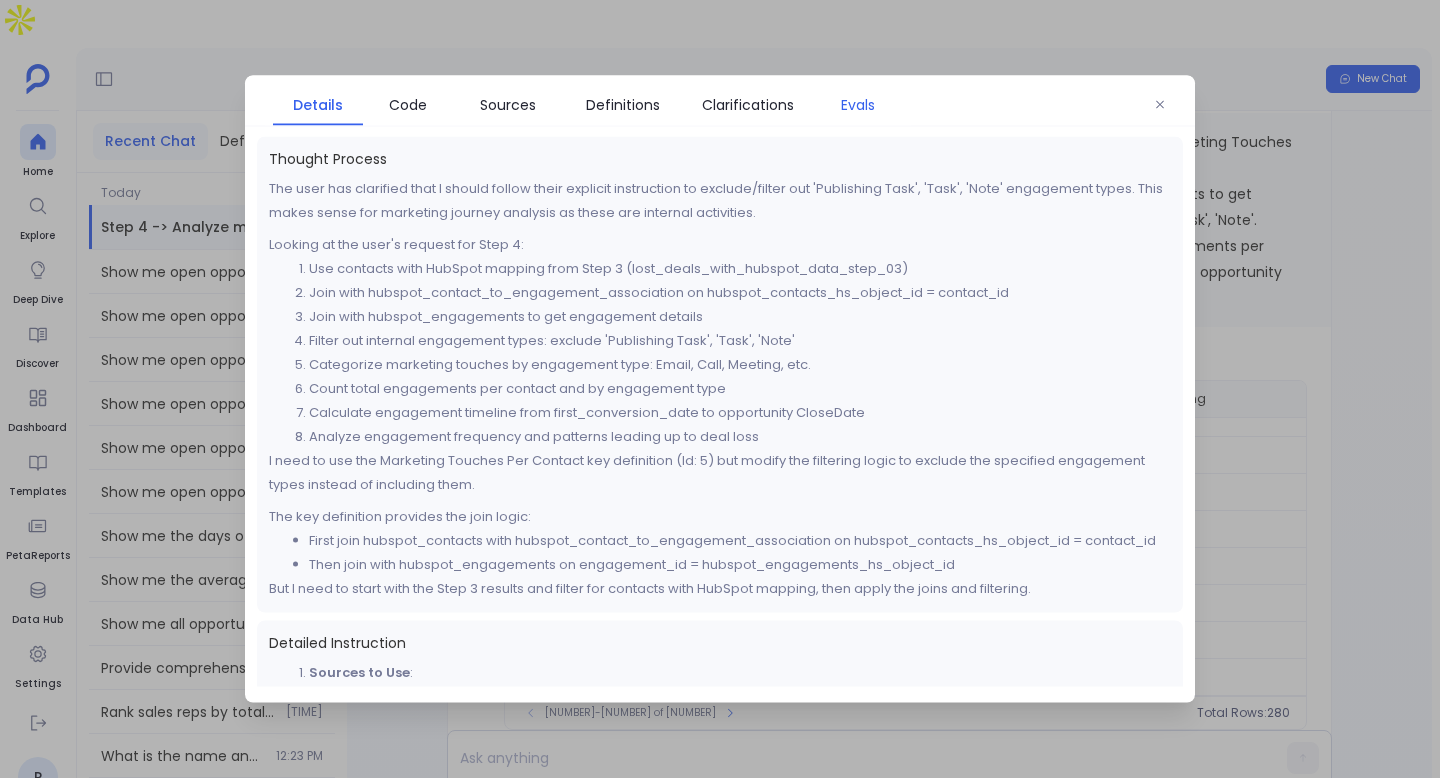 click on "Evals" at bounding box center (858, 105) 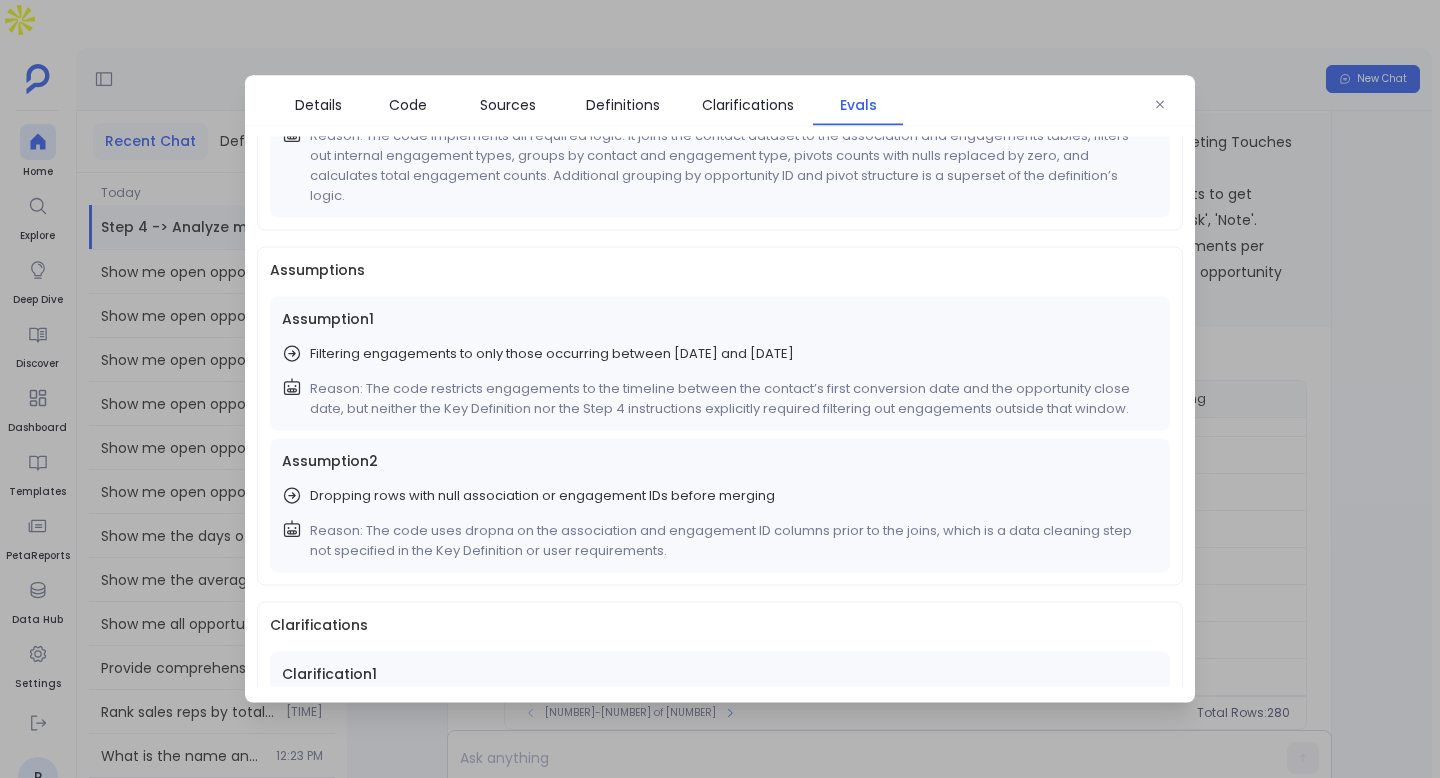 scroll, scrollTop: 212, scrollLeft: 0, axis: vertical 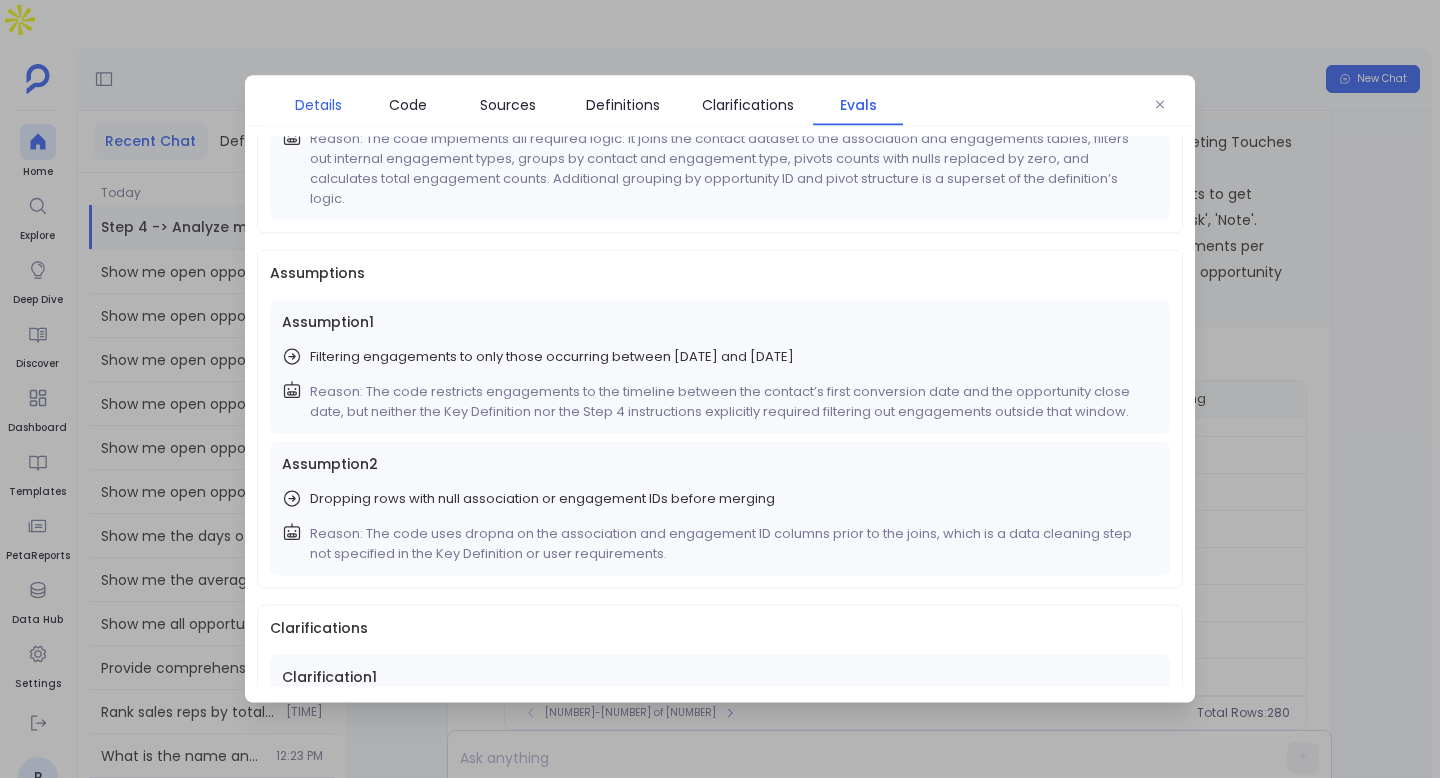 click on "Details" at bounding box center [318, 105] 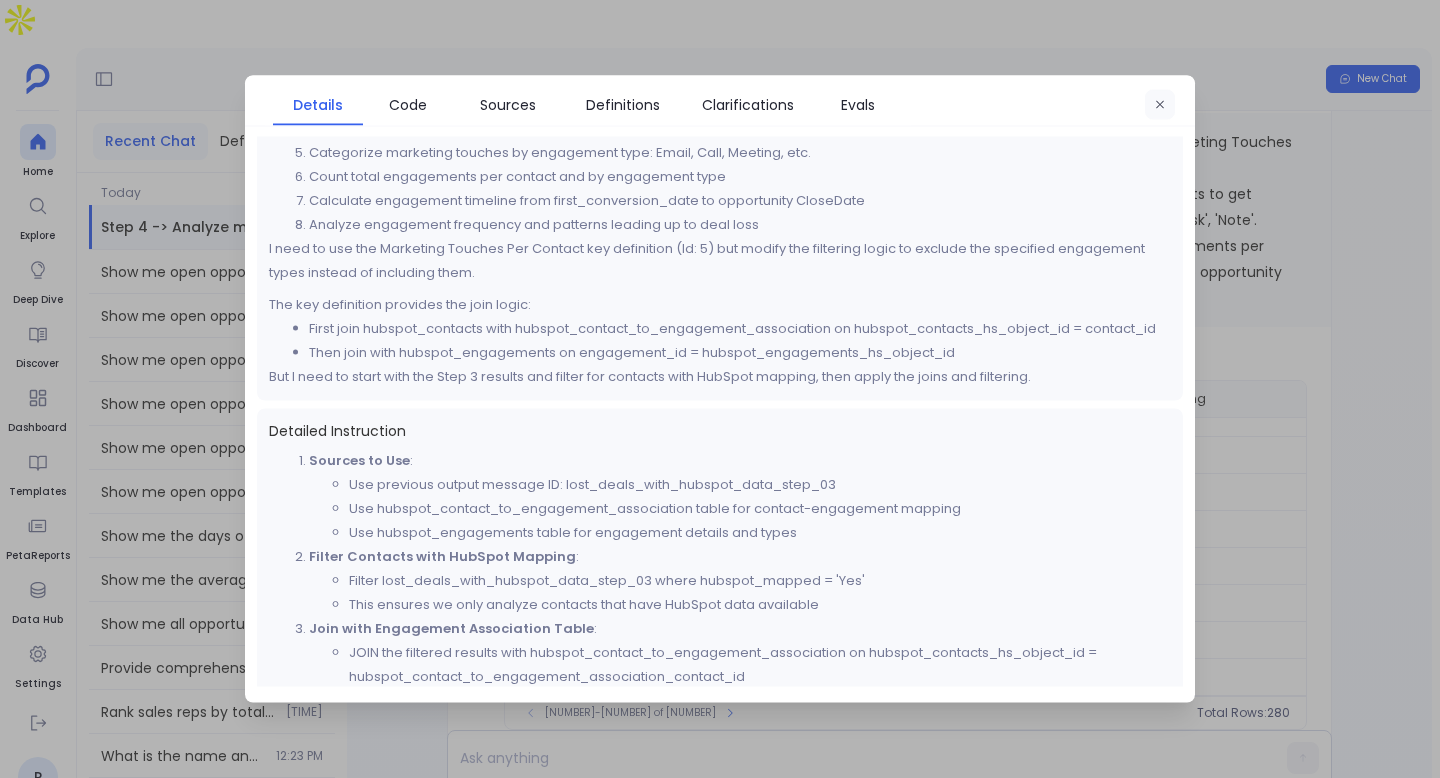 click at bounding box center (1160, 105) 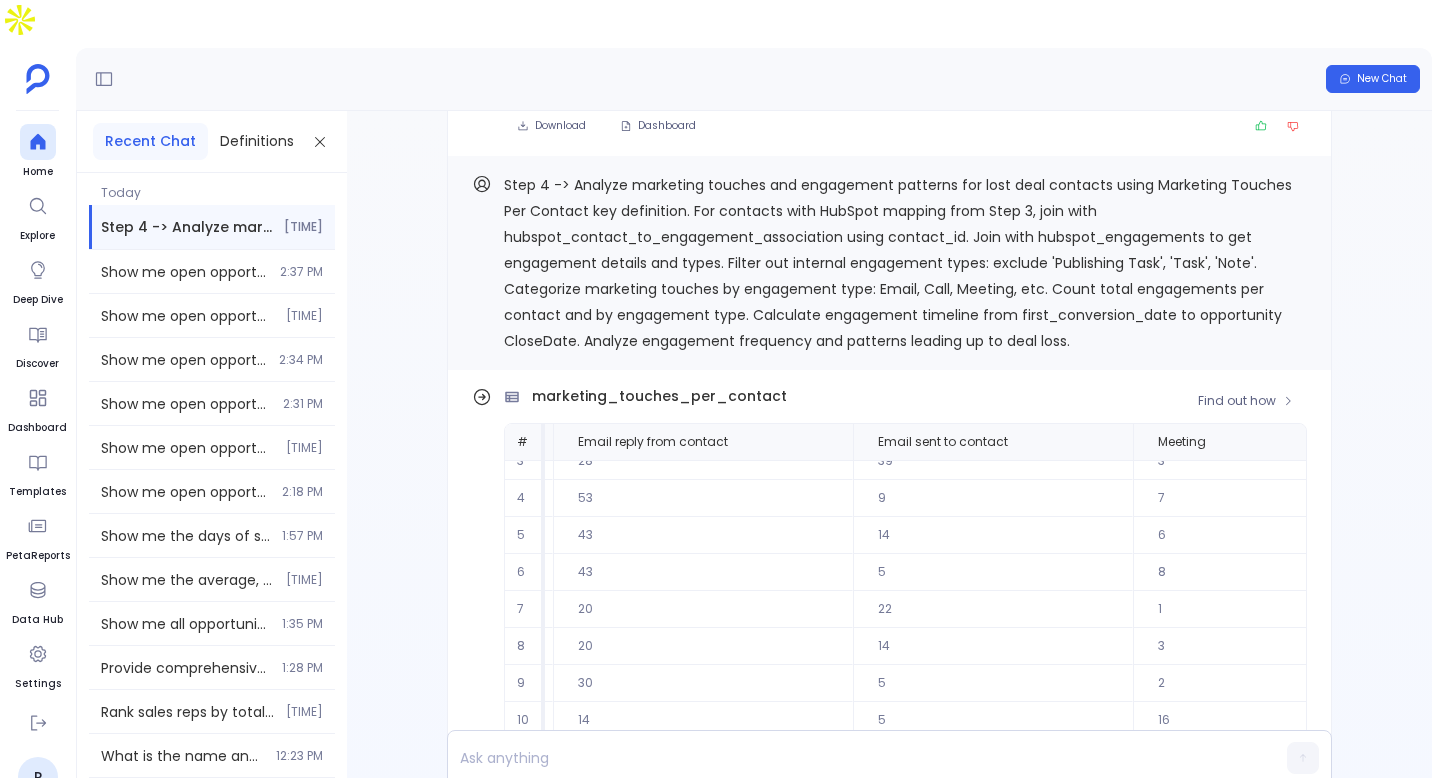 scroll, scrollTop: 0, scrollLeft: 0, axis: both 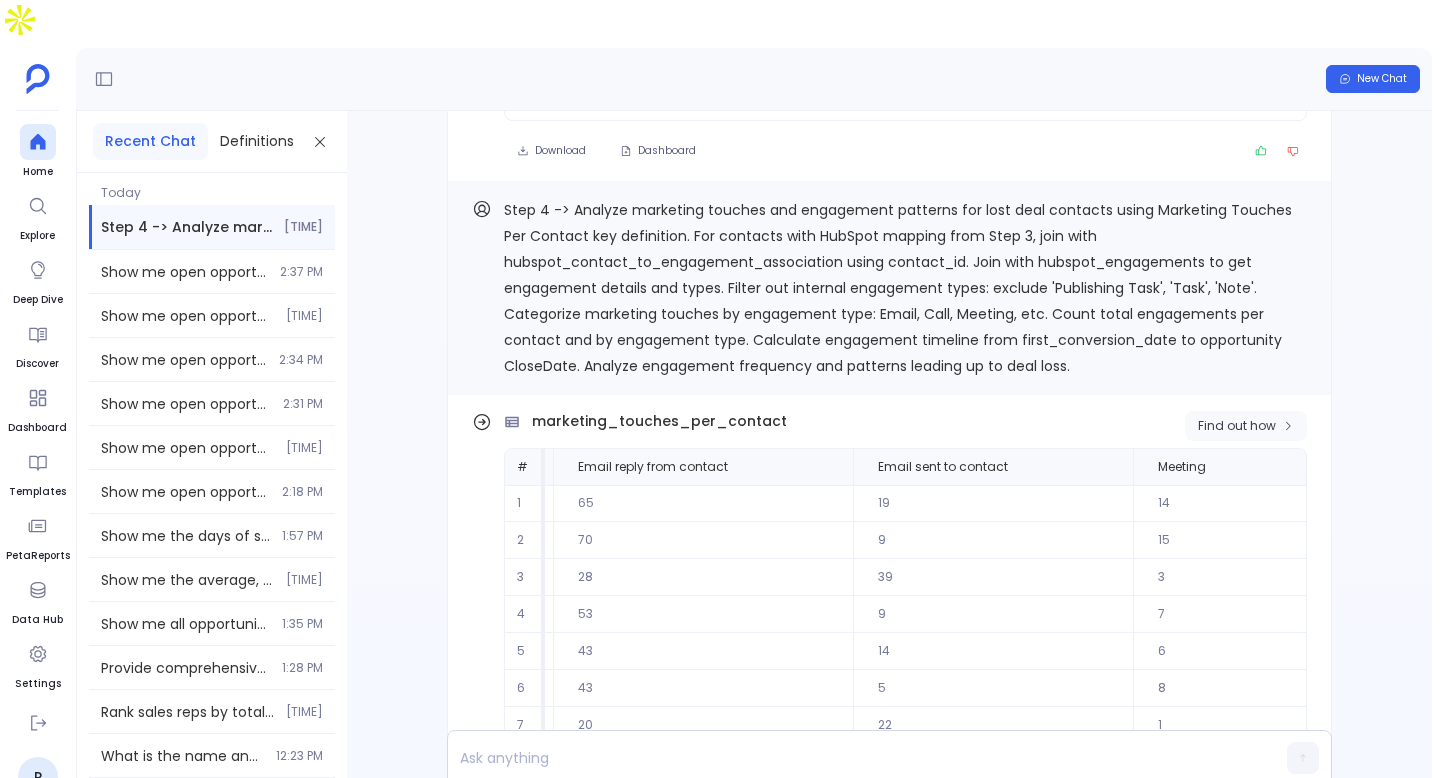 click on "Find out how" at bounding box center (1237, 426) 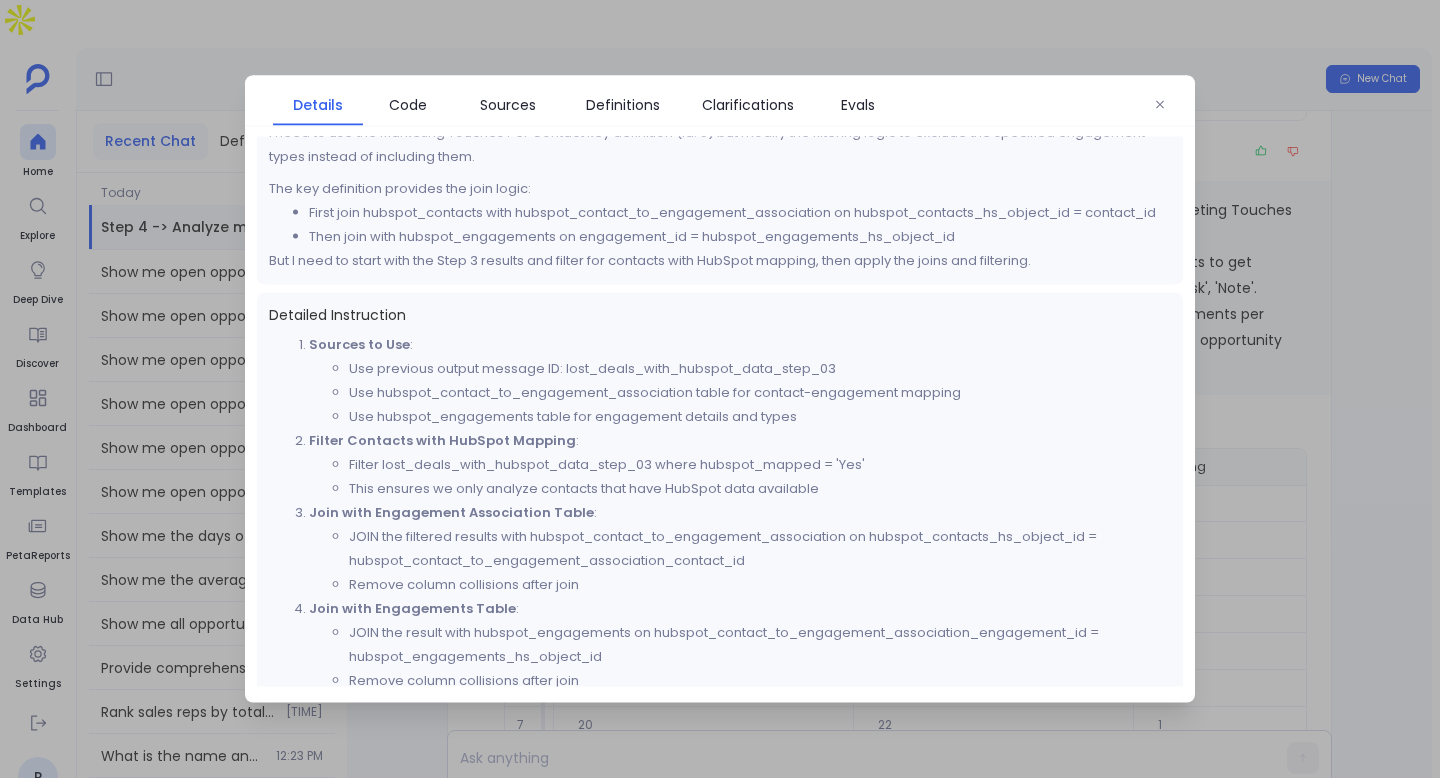 scroll, scrollTop: 368, scrollLeft: 0, axis: vertical 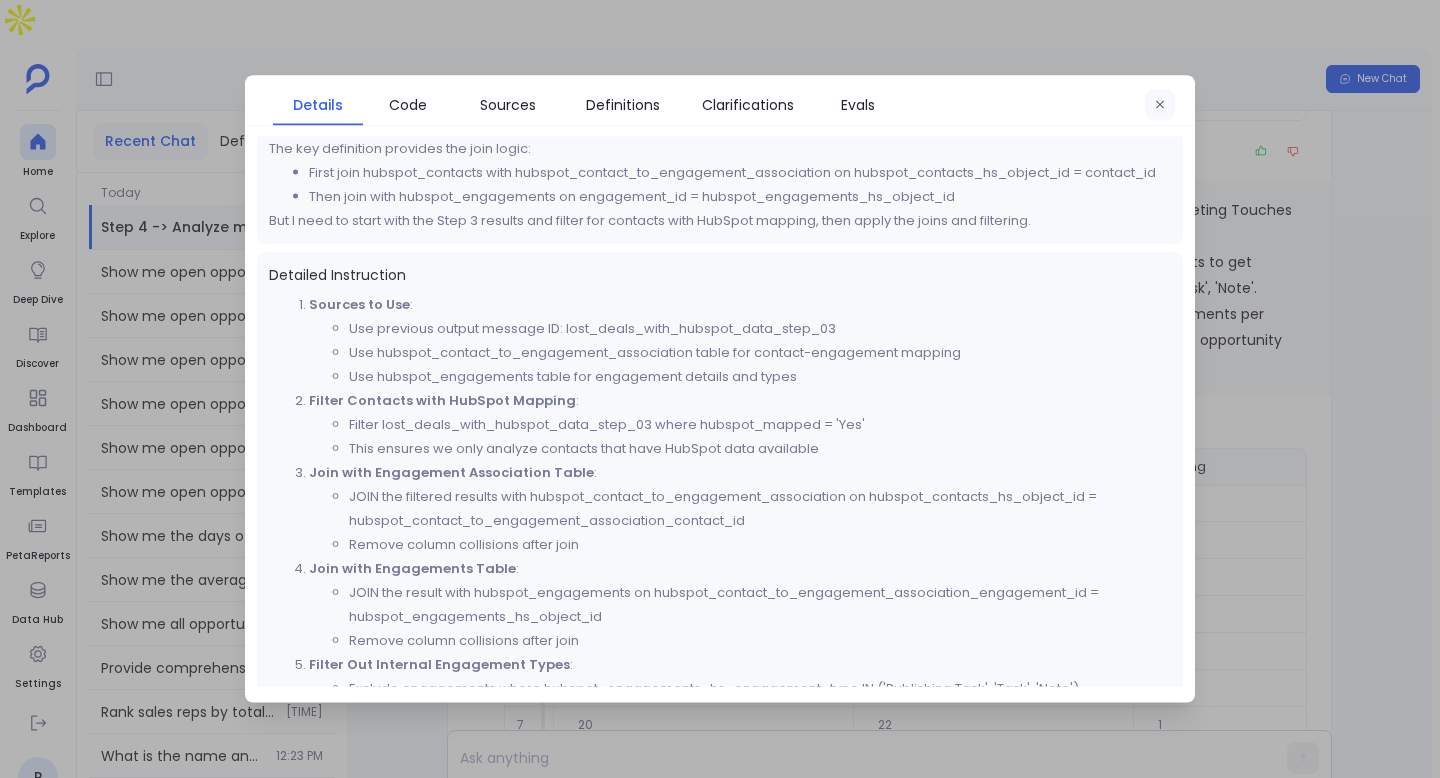 click at bounding box center [1160, 105] 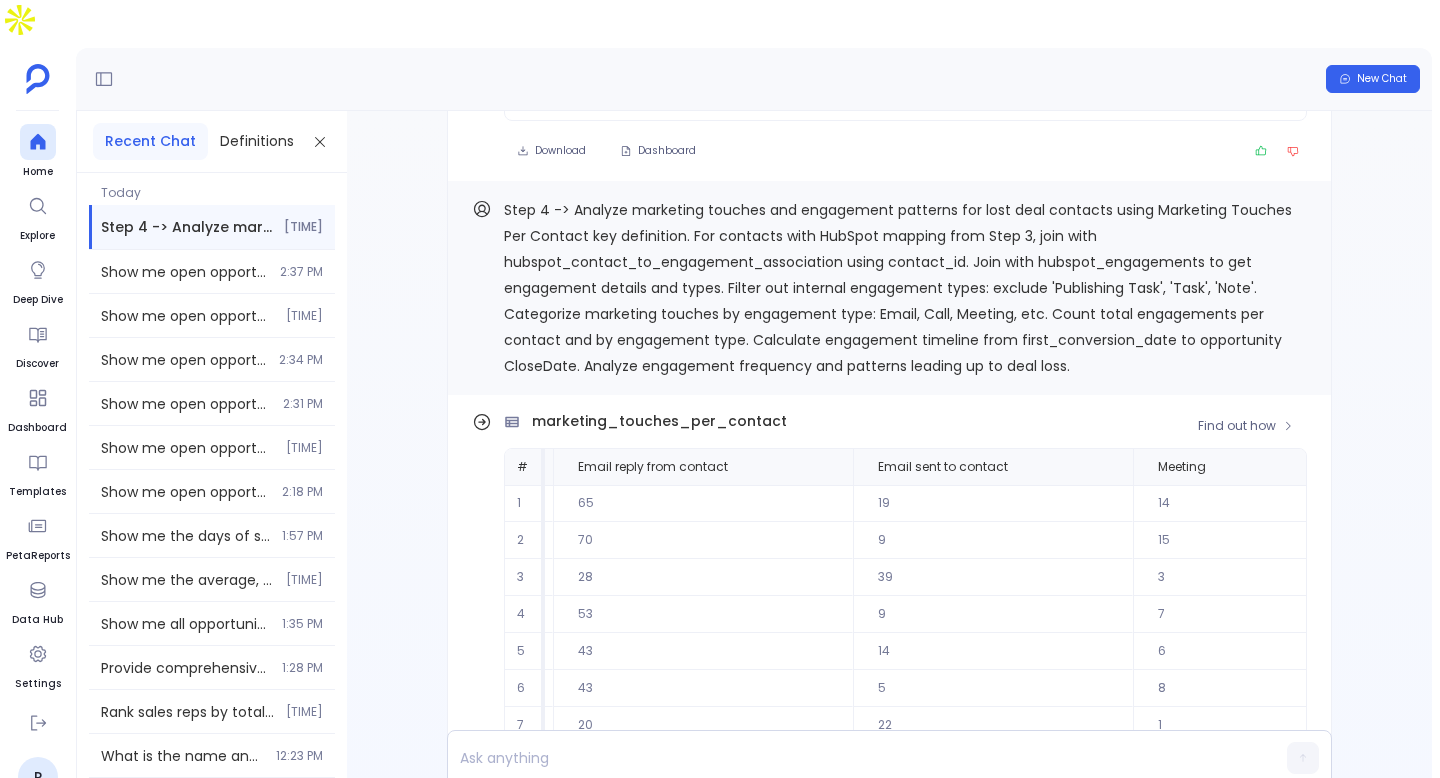 scroll, scrollTop: 96, scrollLeft: 3412, axis: both 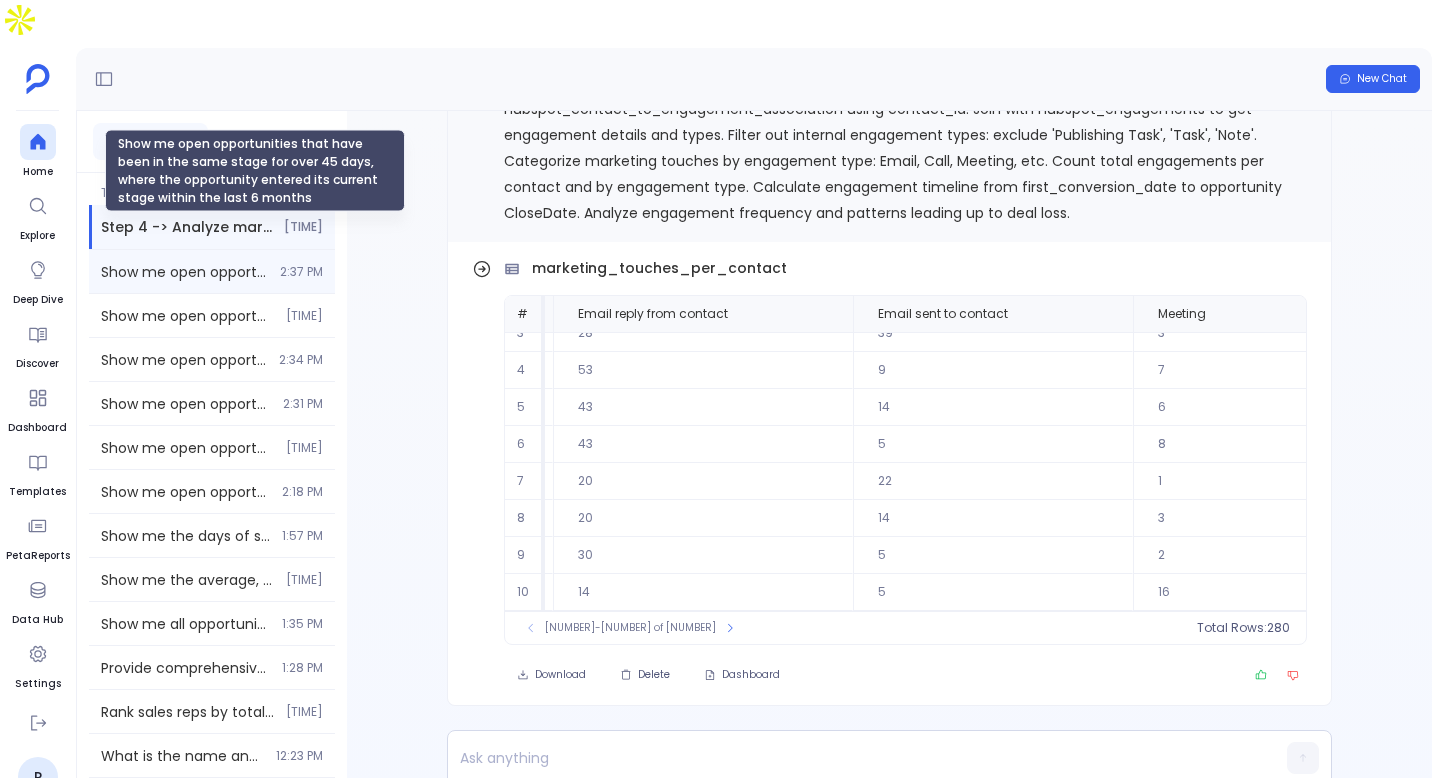 click on "Show me open opportunities that have been in the same stage for over [NUMBER] days, where the opportunity entered its current stage within the last [NUMBER] months" at bounding box center (184, 272) 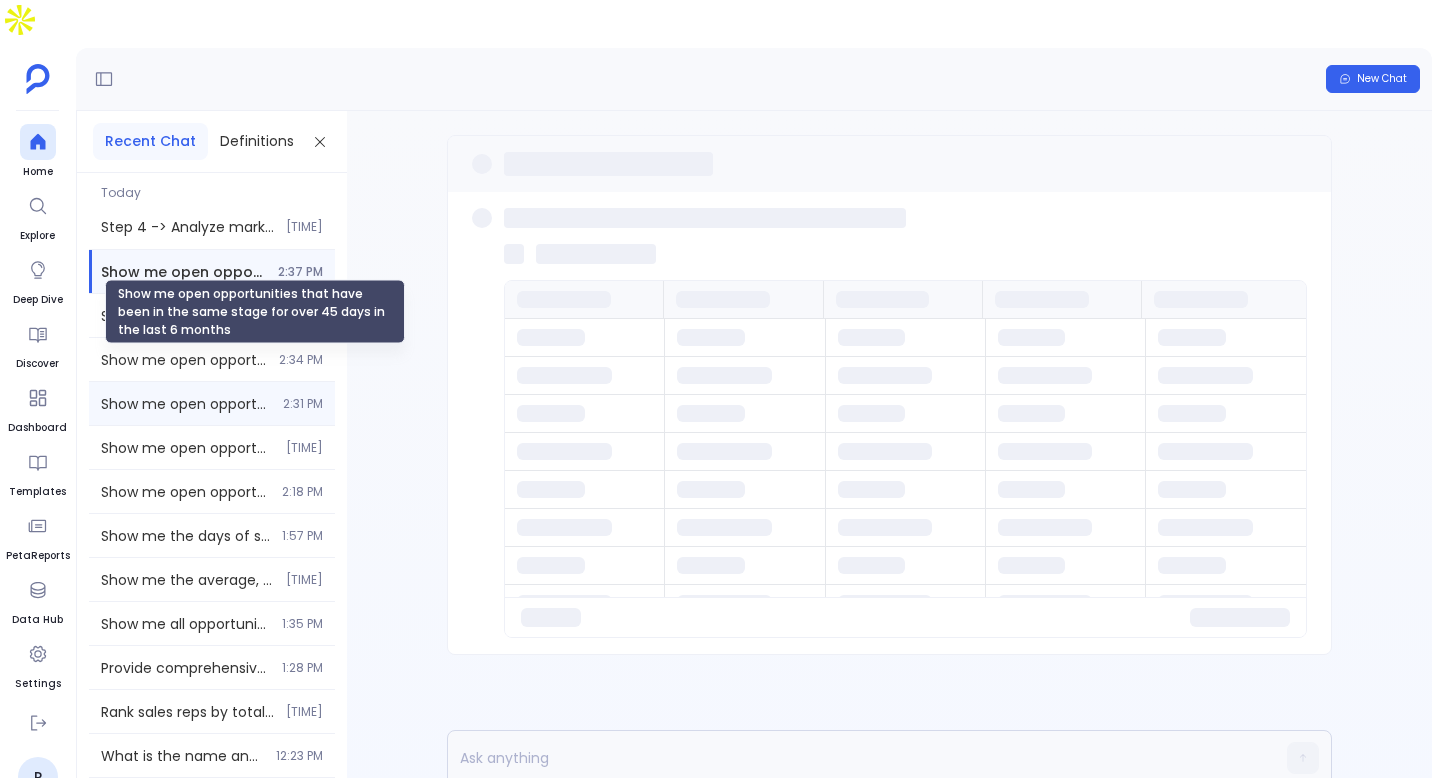 click on "Show me open opportunities that have been in the same stage for over [NUMBER] days in the last [NUMBER] months" at bounding box center [186, 404] 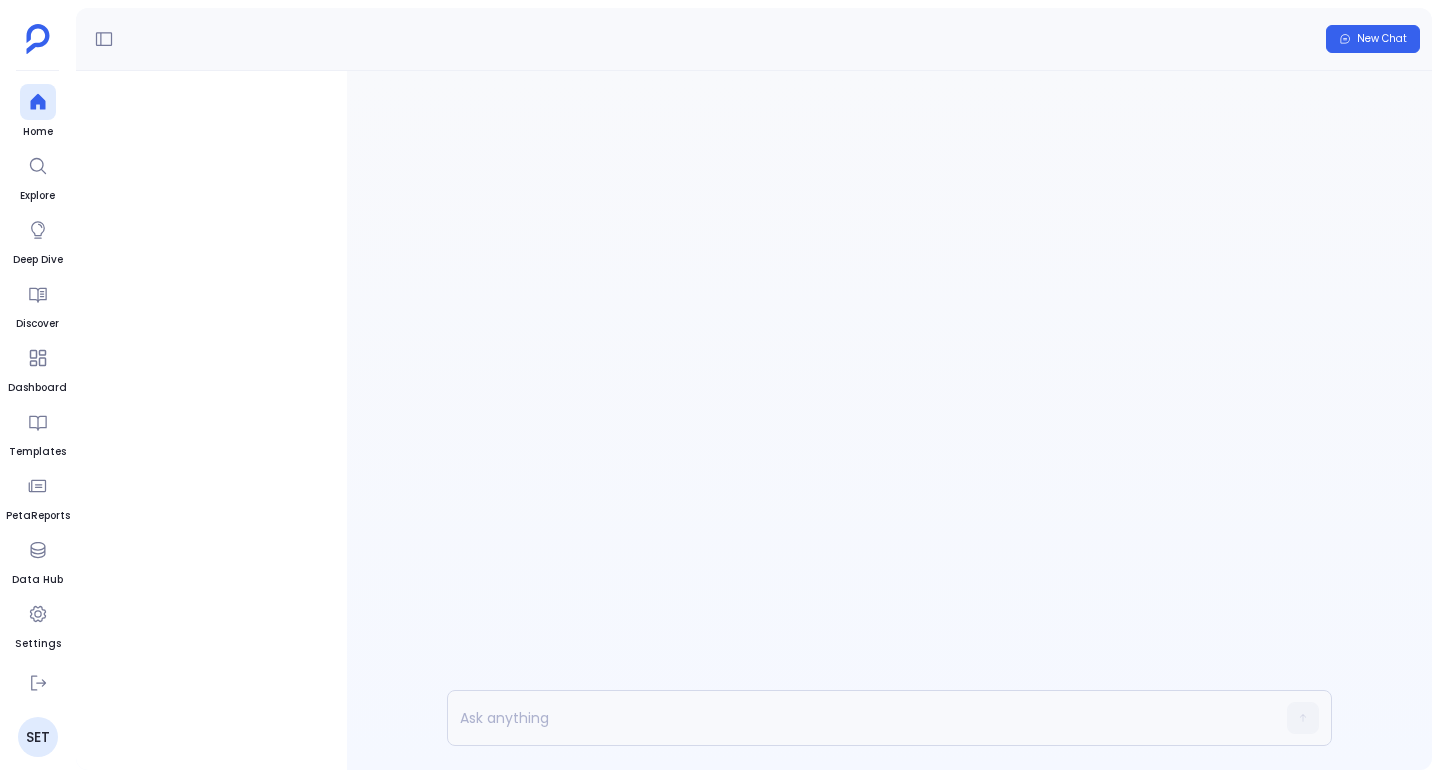 scroll, scrollTop: 0, scrollLeft: 0, axis: both 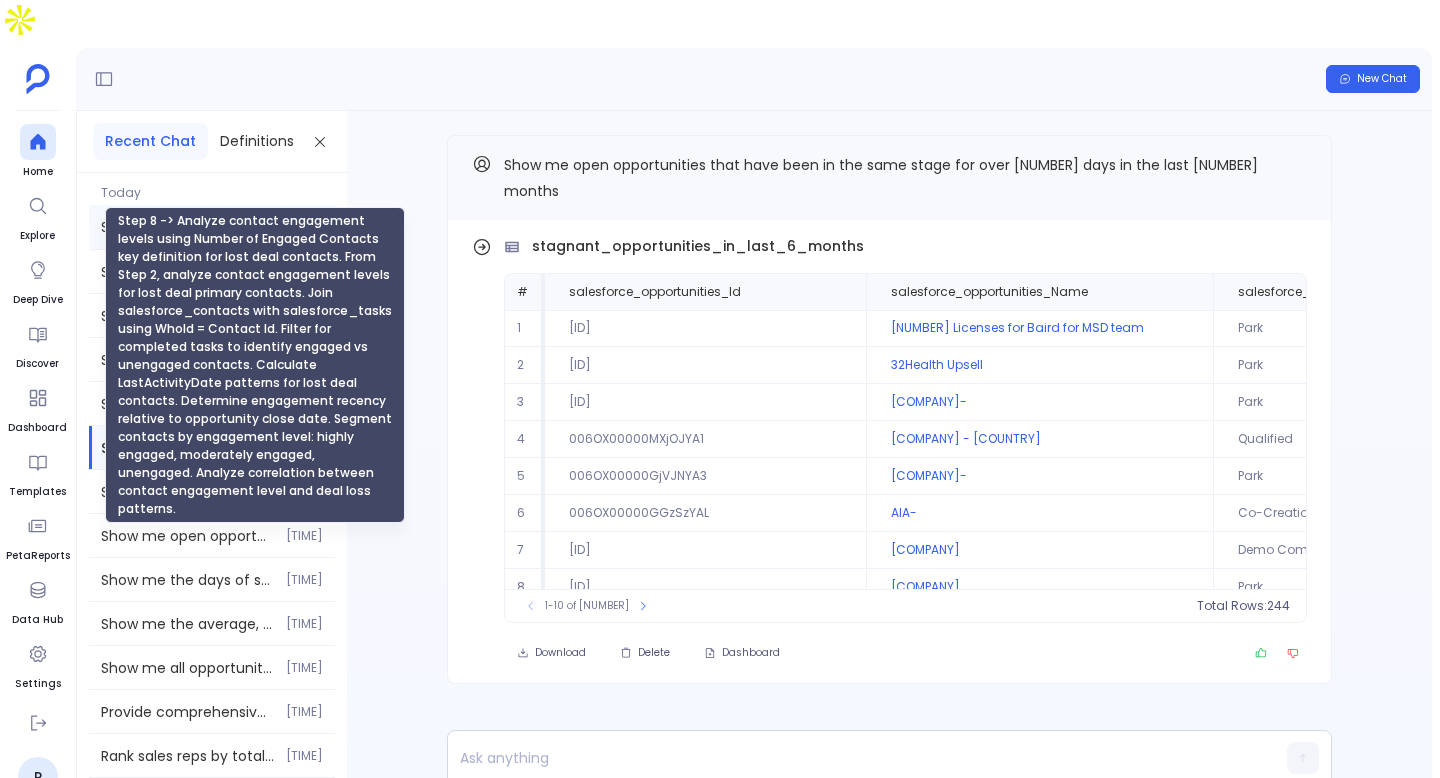 click on "Step 8 -> Analyze contact engagement levels using Number of Engaged Contacts key definition for lost deal contacts. From Step 2, analyze contact engagement levels for lost deal primary contacts. Join salesforce_contacts with salesforce_tasks using WhoId = Contact Id. Filter for completed tasks to identify engaged vs unengaged contacts. Calculate LastActivityDate patterns for lost deal contacts. Determine engagement recency relative to opportunity close date. Segment contacts by engagement level: highly engaged, moderately engaged, unengaged. Analyze correlation between contact engagement level and deal loss patterns." at bounding box center [187, 227] 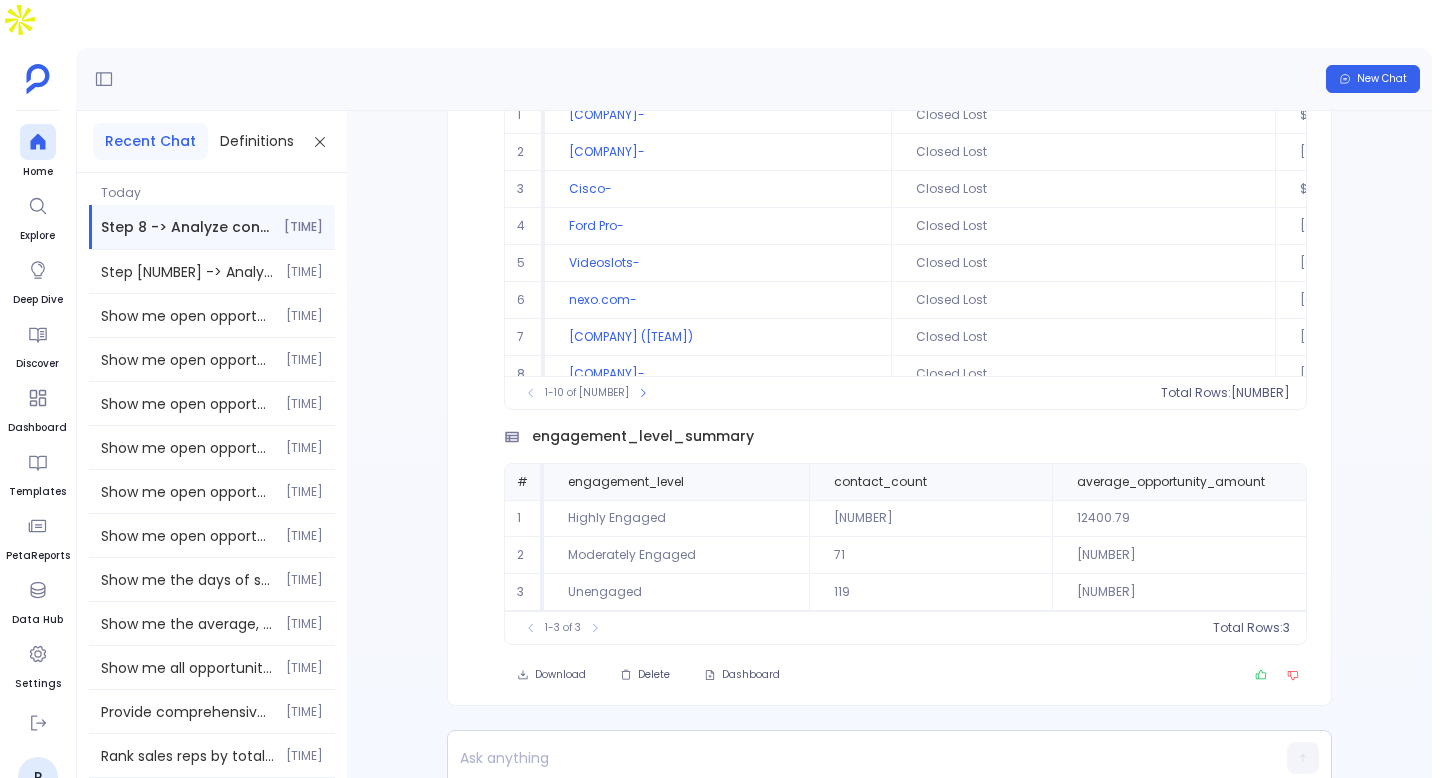 scroll, scrollTop: -606, scrollLeft: 0, axis: vertical 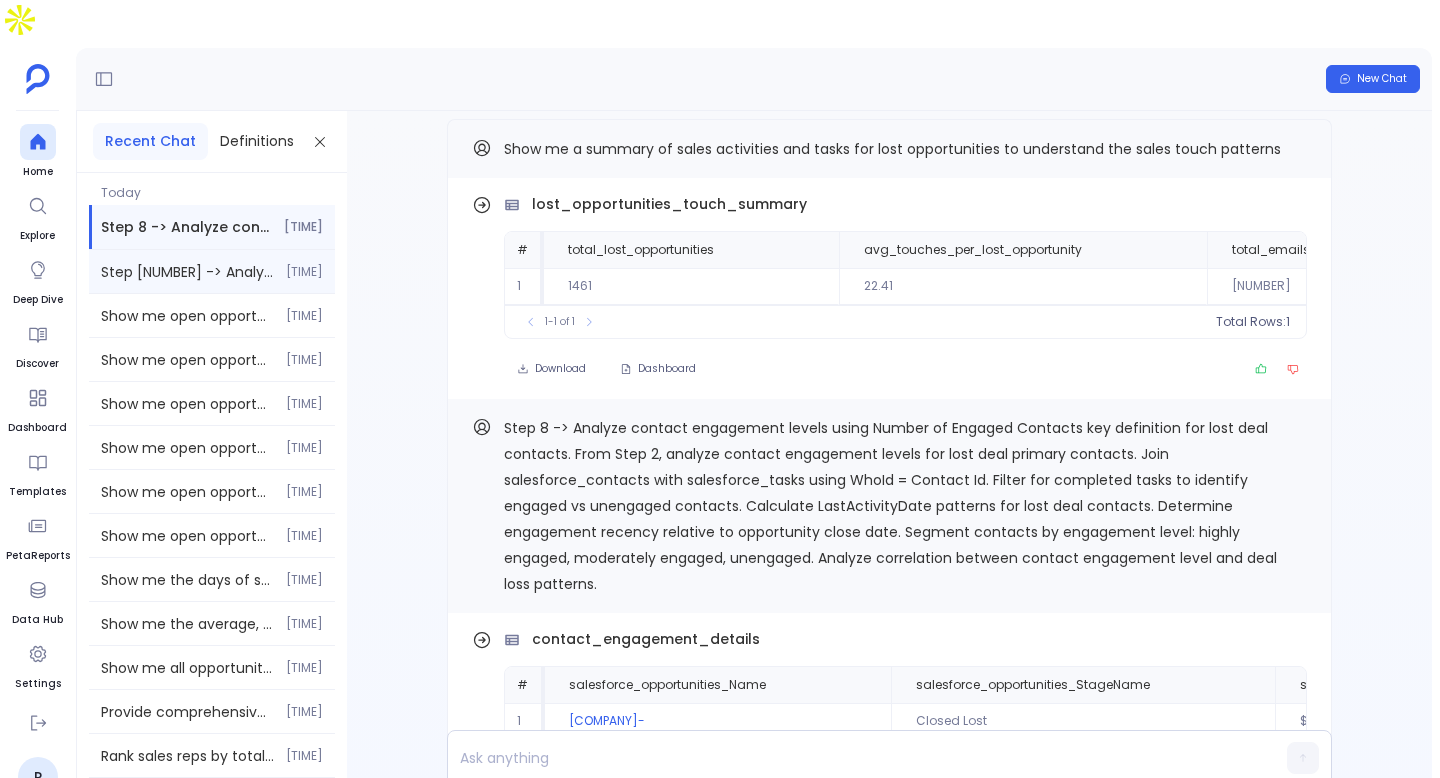 click on "Step [NUMBER] -> Analyze campaign influence and marketing attribution for lost deals using Campaign Count per Contact key definition. For contacts from Step [NUMBER] with HubSpot mapping, join with hubspot_campaign_contacts using contact_id. Join with hubspot_campaigns to get campaign details: hs_campaign_name, total_influenced_contacts. Count distinct campaigns per lost deal contact. Categorize campaign types based on campaign names (Webinar, Email, Demo, Paid Ads, Events). Calculate campaign performance metrics for lost deal contacts. Analyze which campaign types are most associated with lost deals." at bounding box center (187, 272) 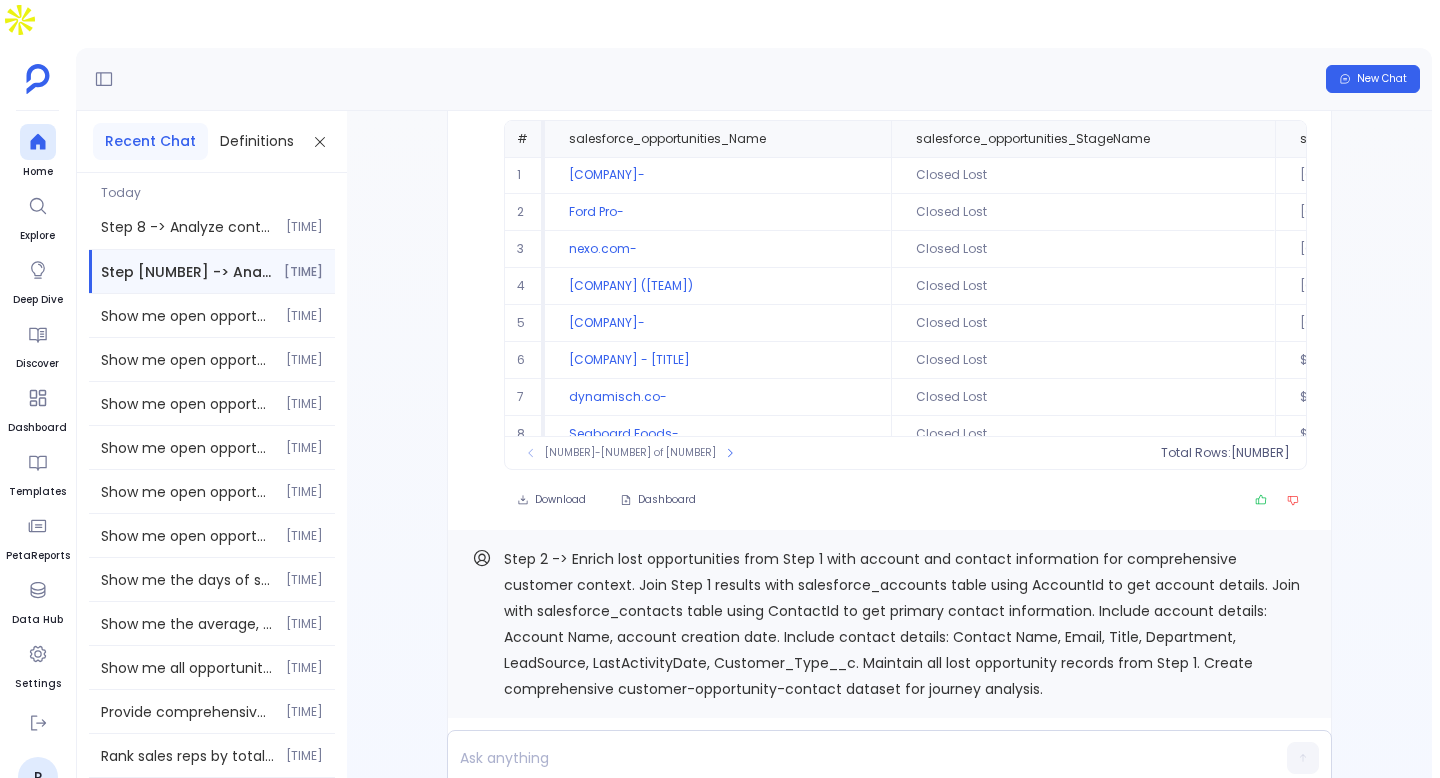 scroll, scrollTop: -3734, scrollLeft: 0, axis: vertical 